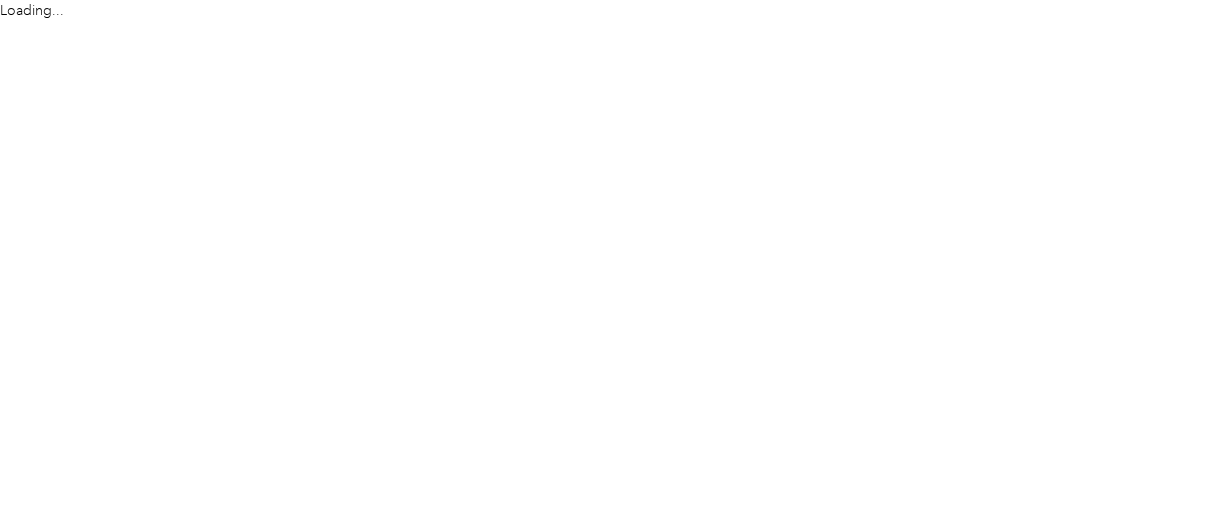 scroll, scrollTop: 0, scrollLeft: 0, axis: both 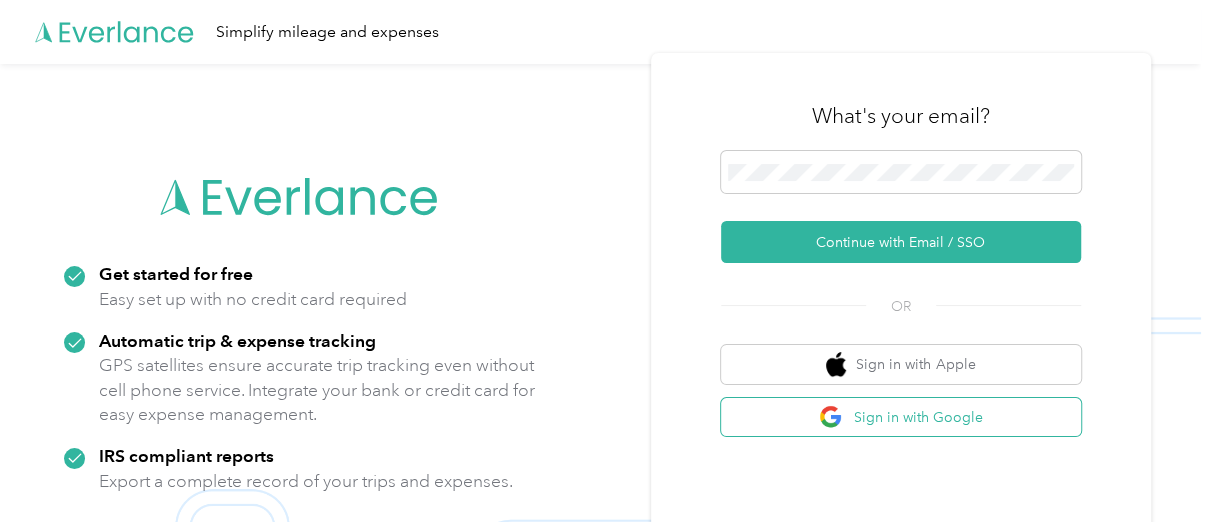 click on "Sign in with Google" at bounding box center (901, 417) 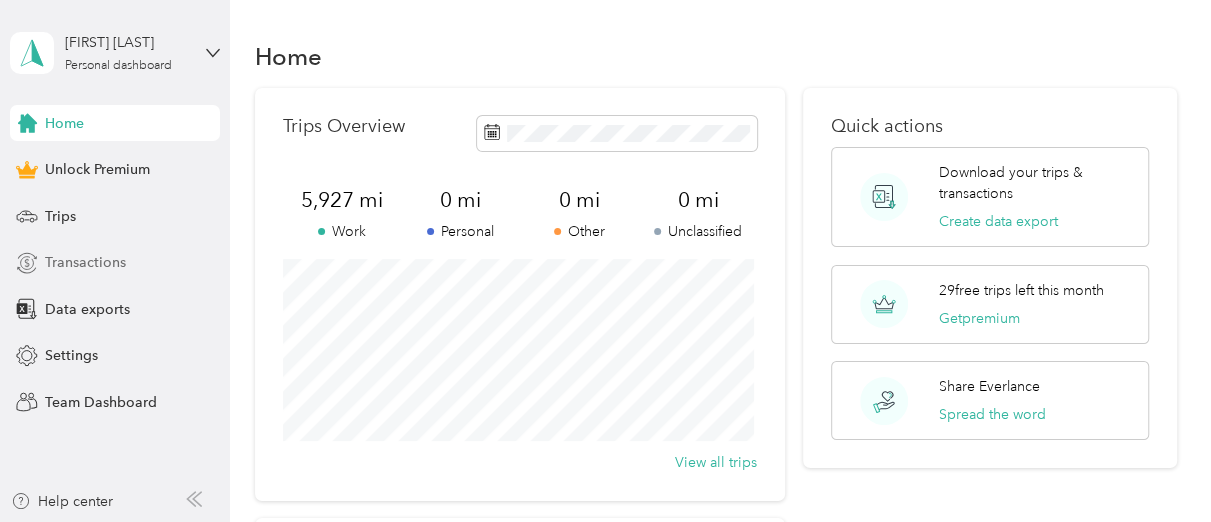 click on "Transactions" at bounding box center (115, 263) 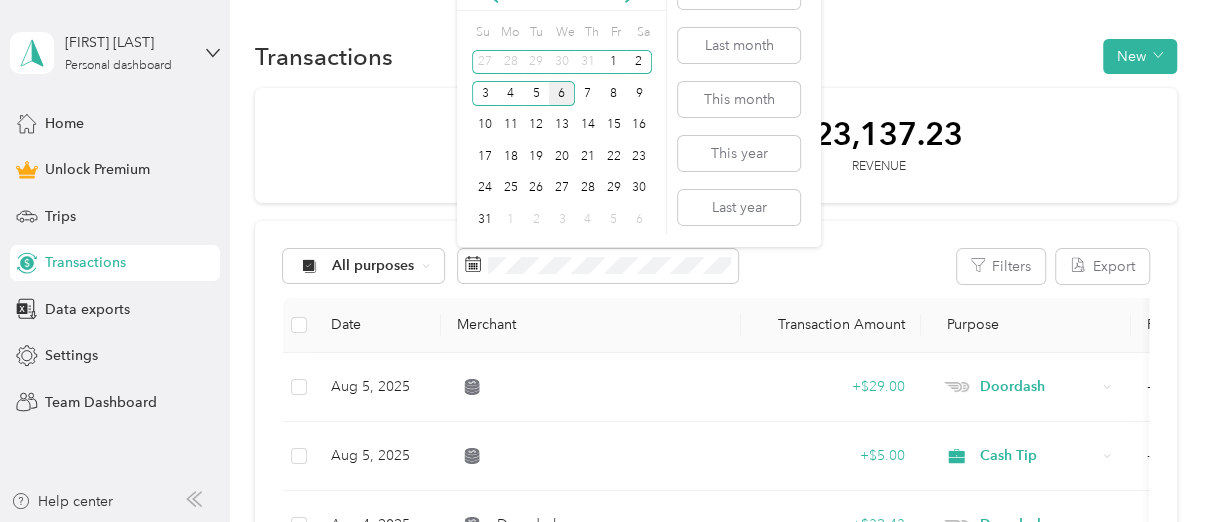 click on "Aug 2025" at bounding box center (561, -8) 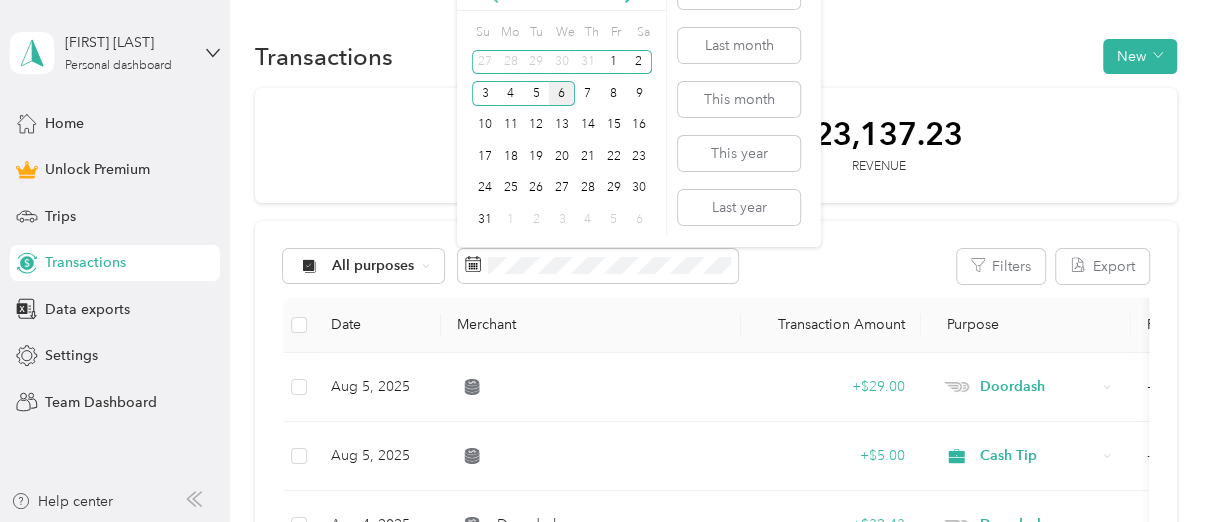click 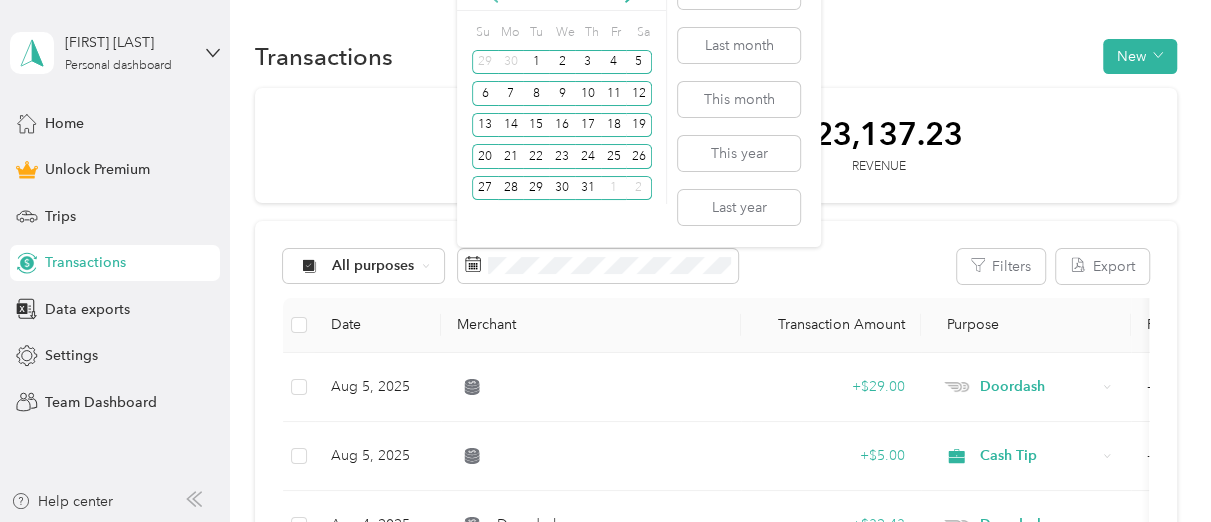 click 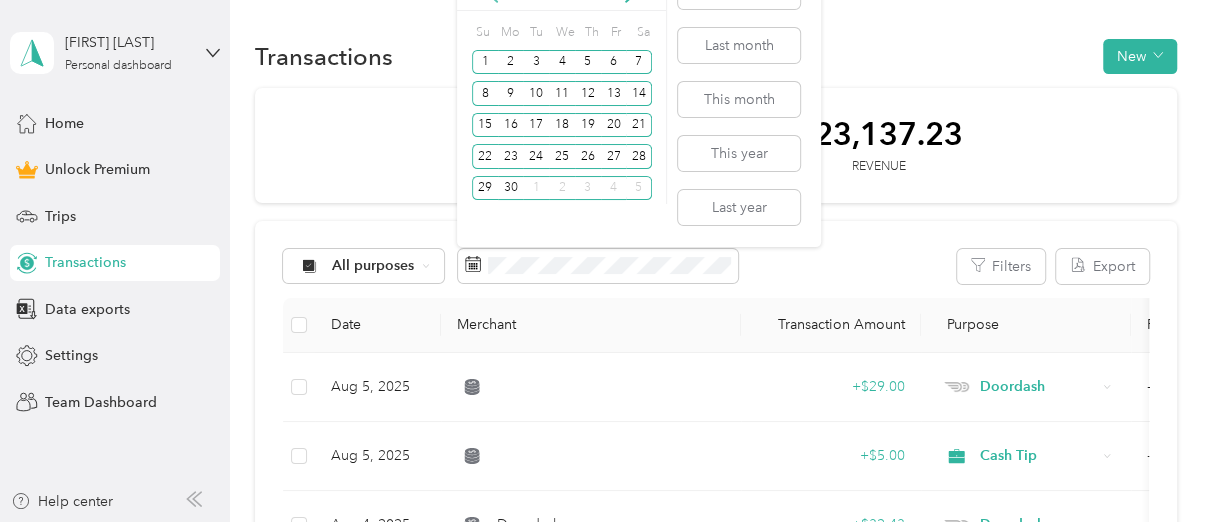click 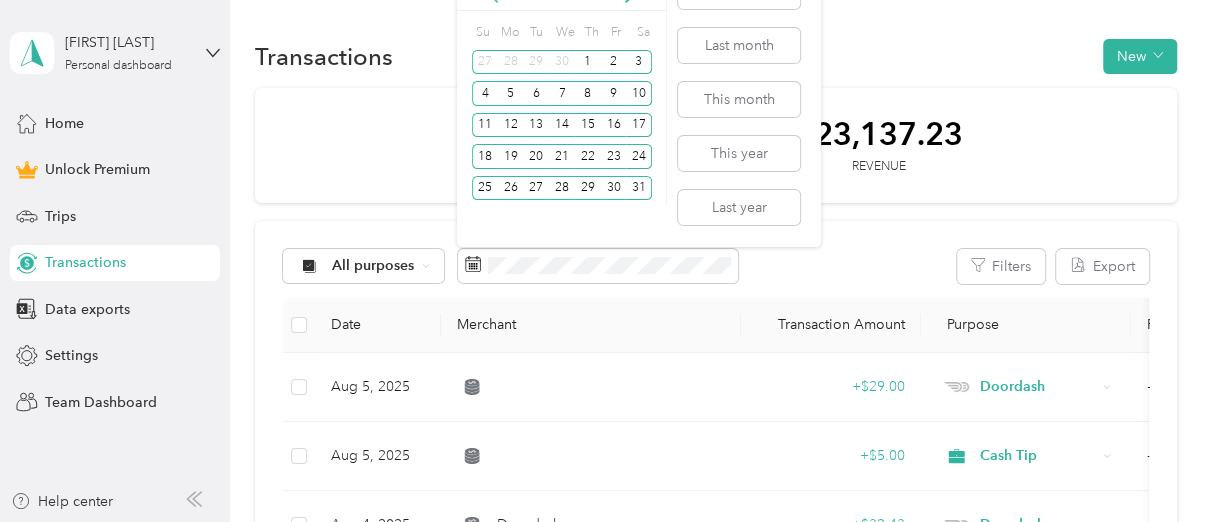 click 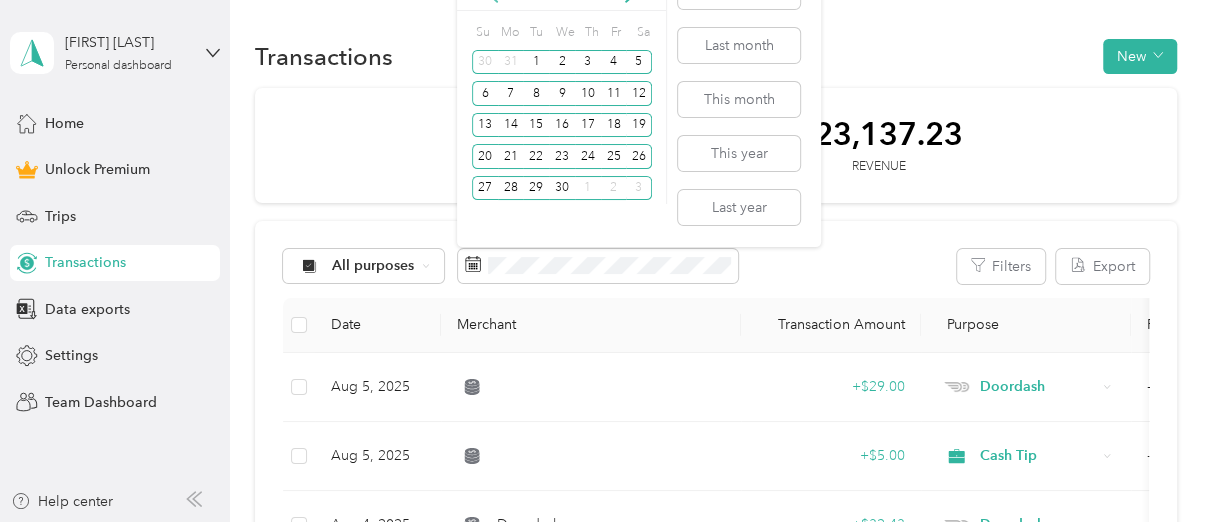 click 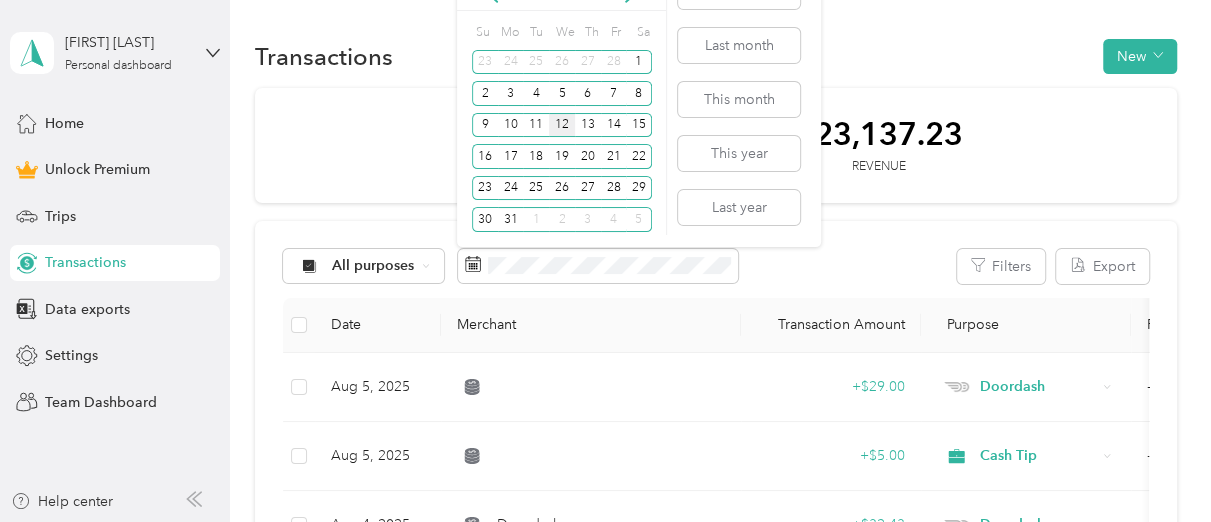 click on "12" at bounding box center [562, 125] 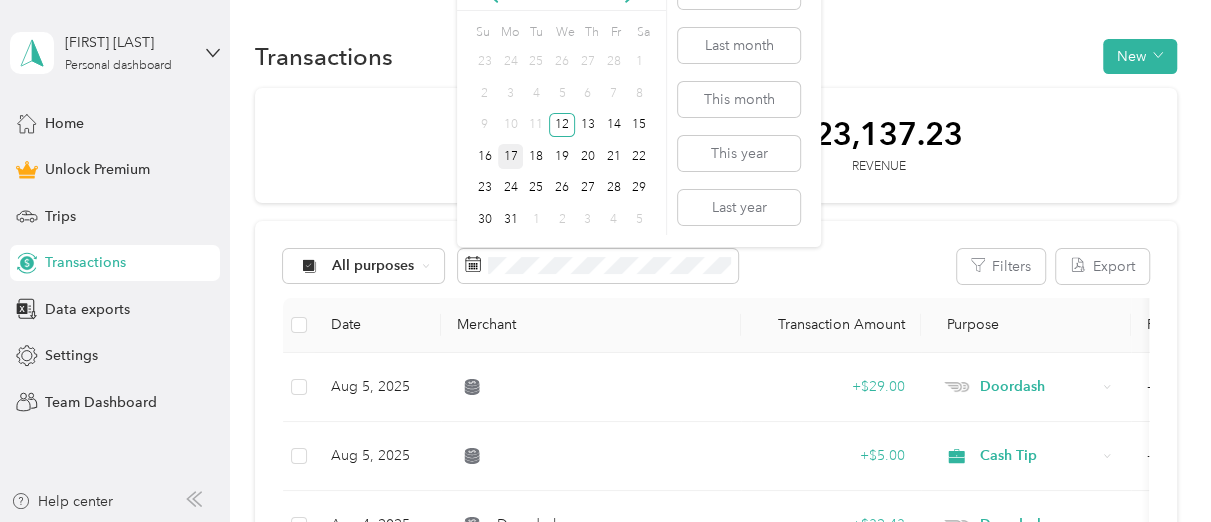 click on "17" at bounding box center [511, 156] 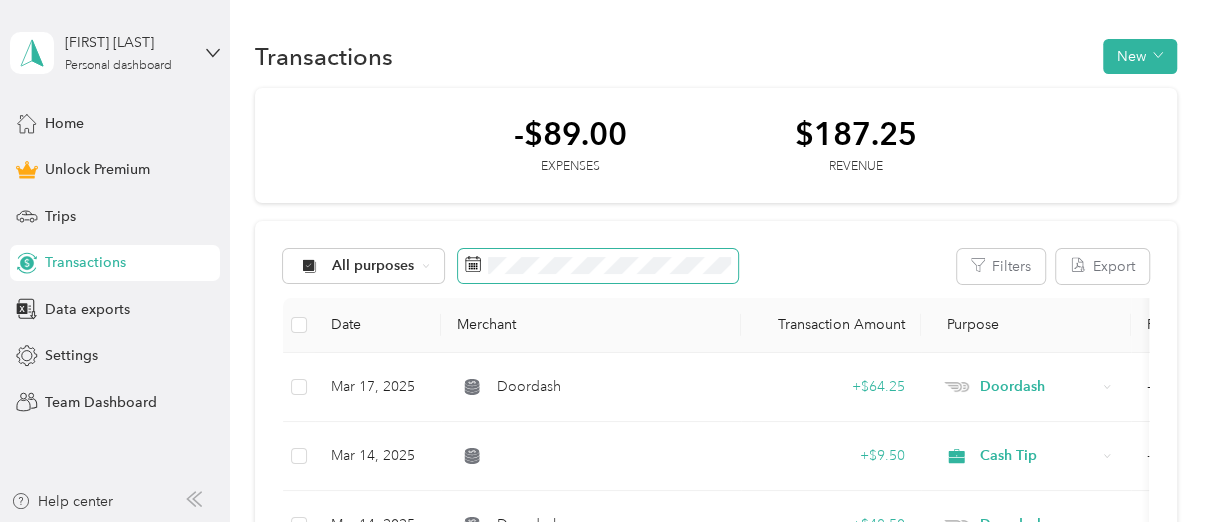 click at bounding box center (598, 266) 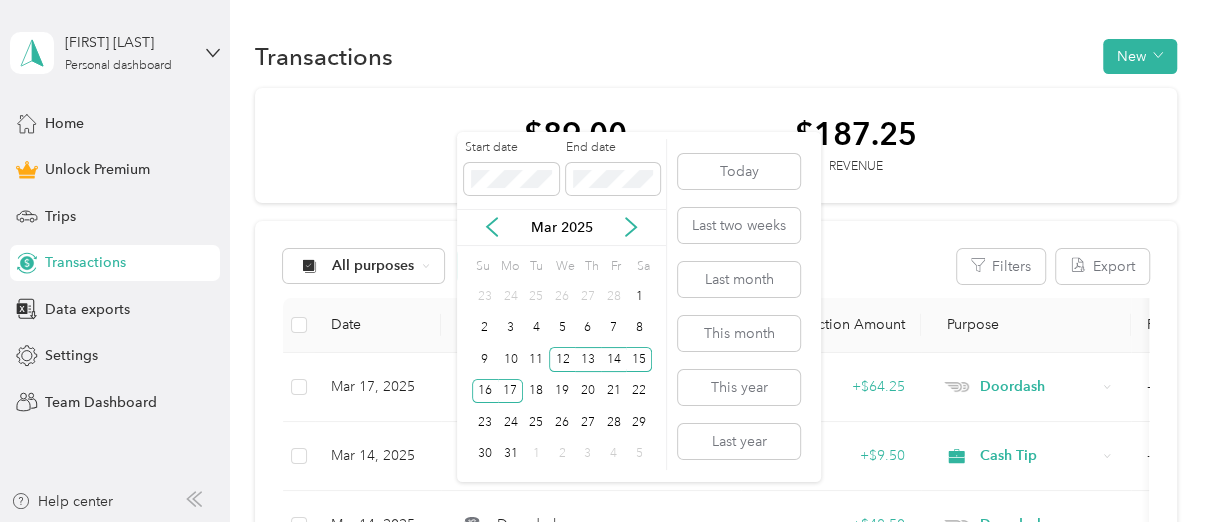 scroll, scrollTop: 158, scrollLeft: 0, axis: vertical 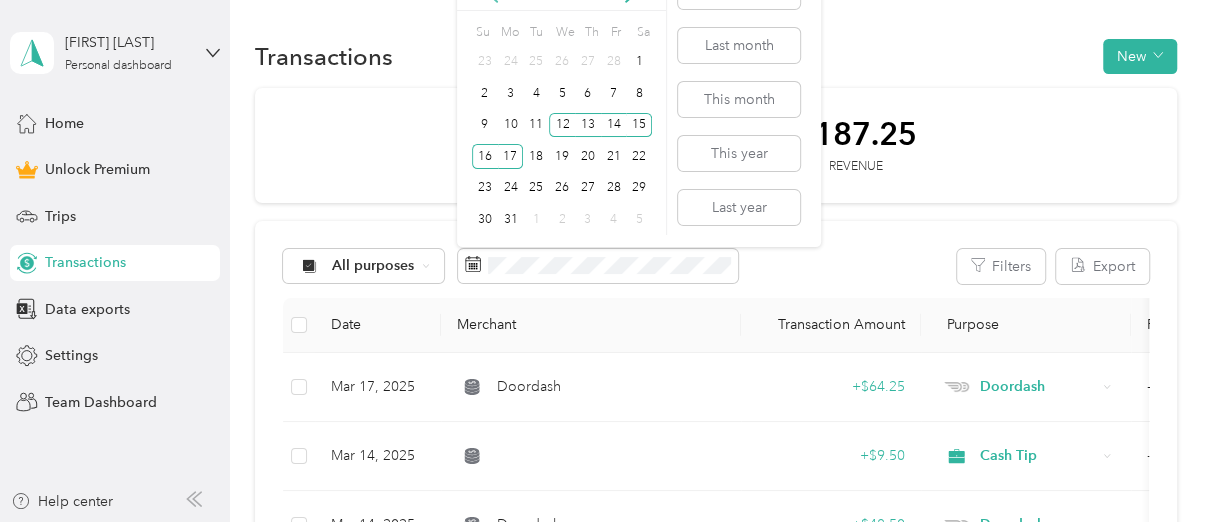 click 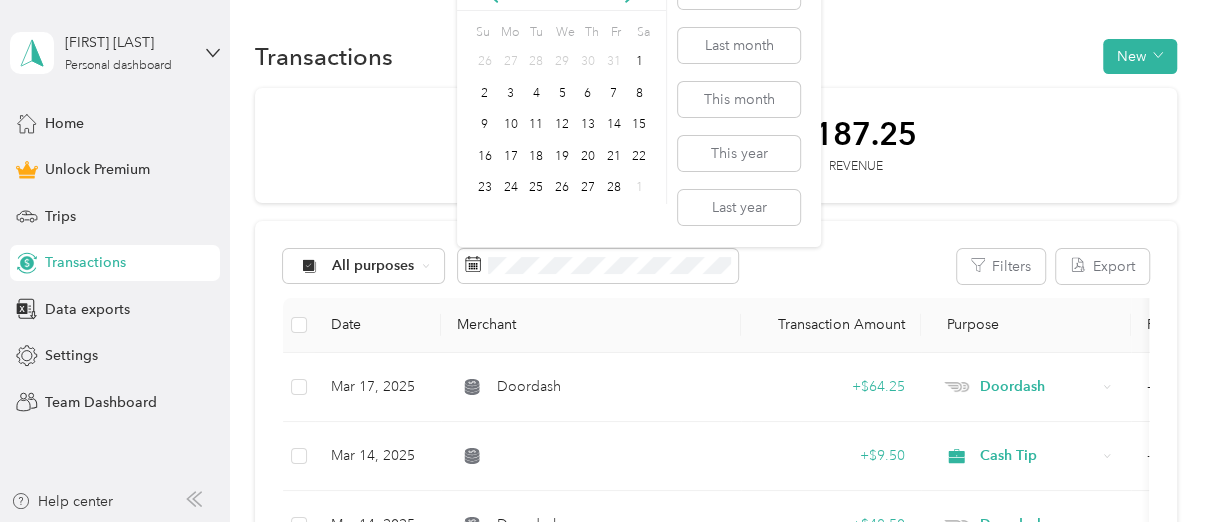 click on "Feb 2025" at bounding box center (561, -8) 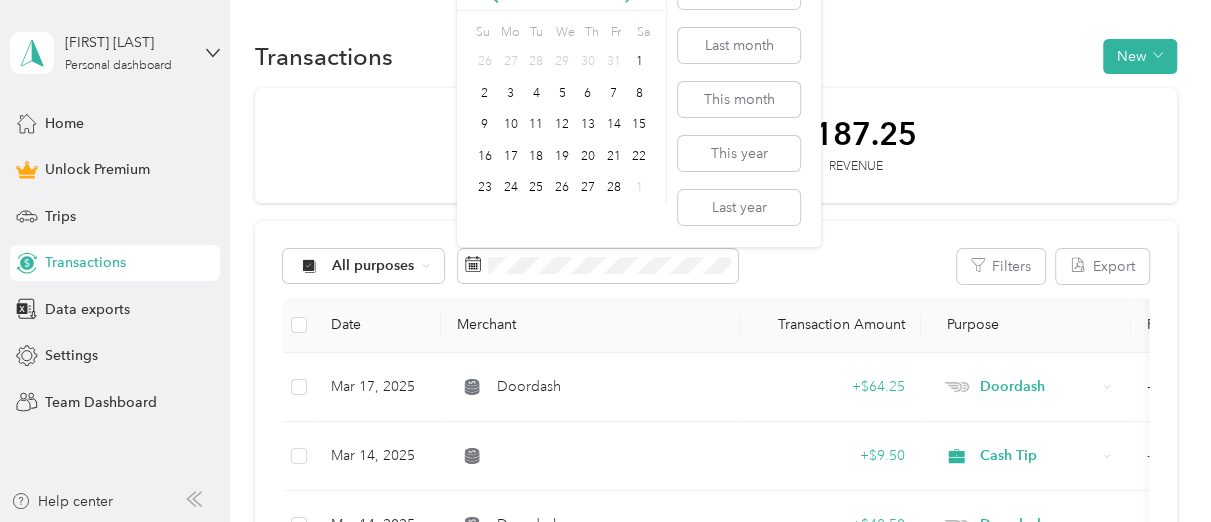 click 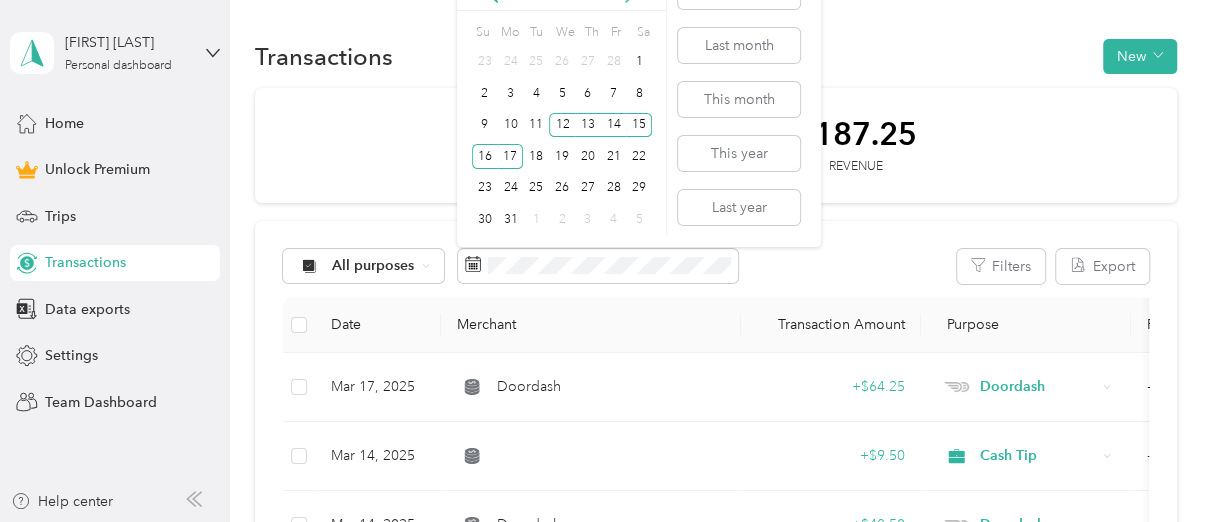 click 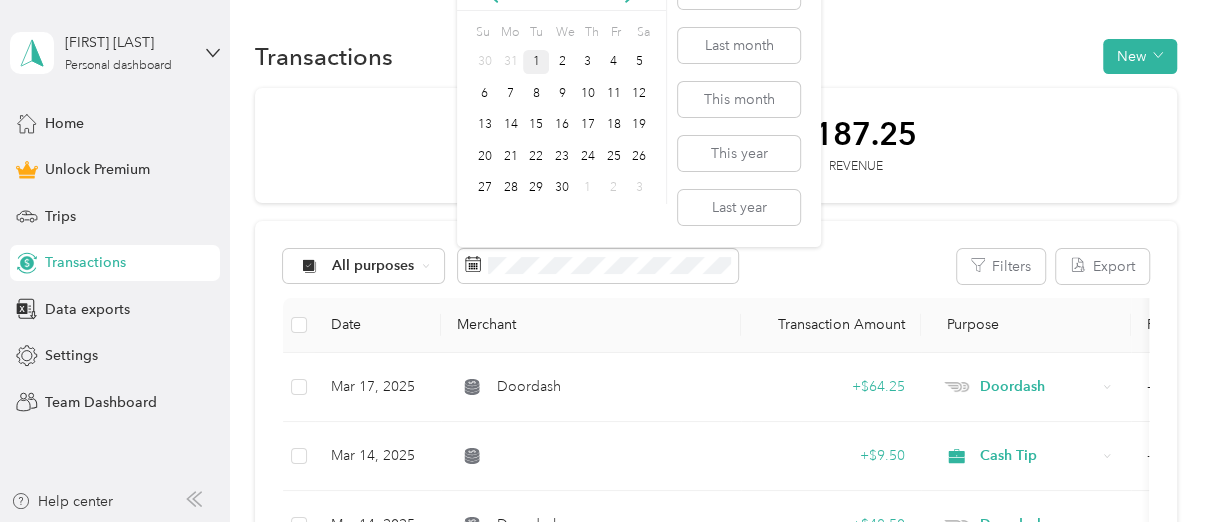 click on "1" at bounding box center [536, 62] 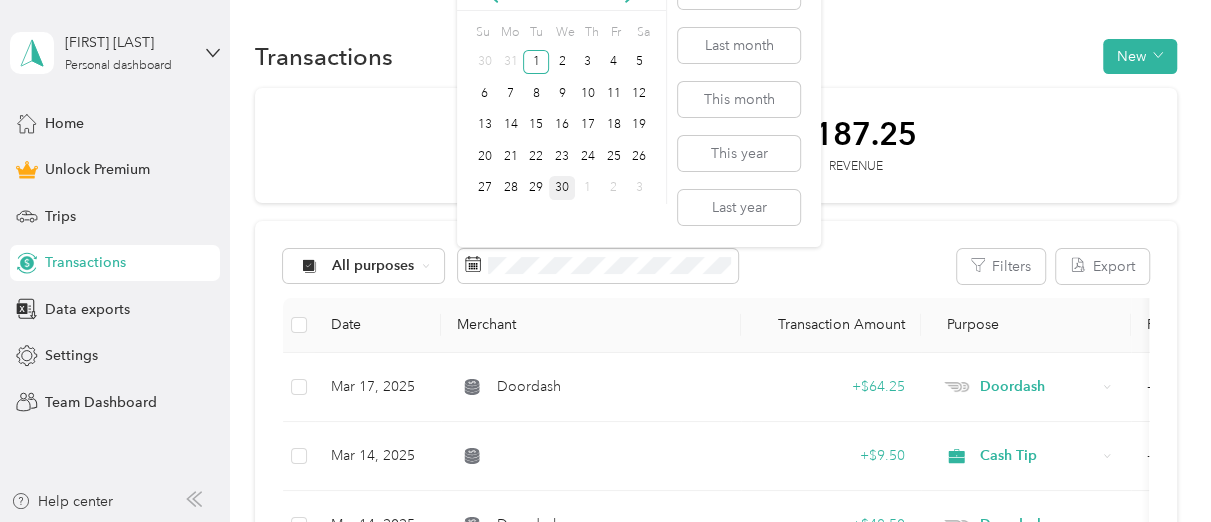 click on "30" at bounding box center (562, 188) 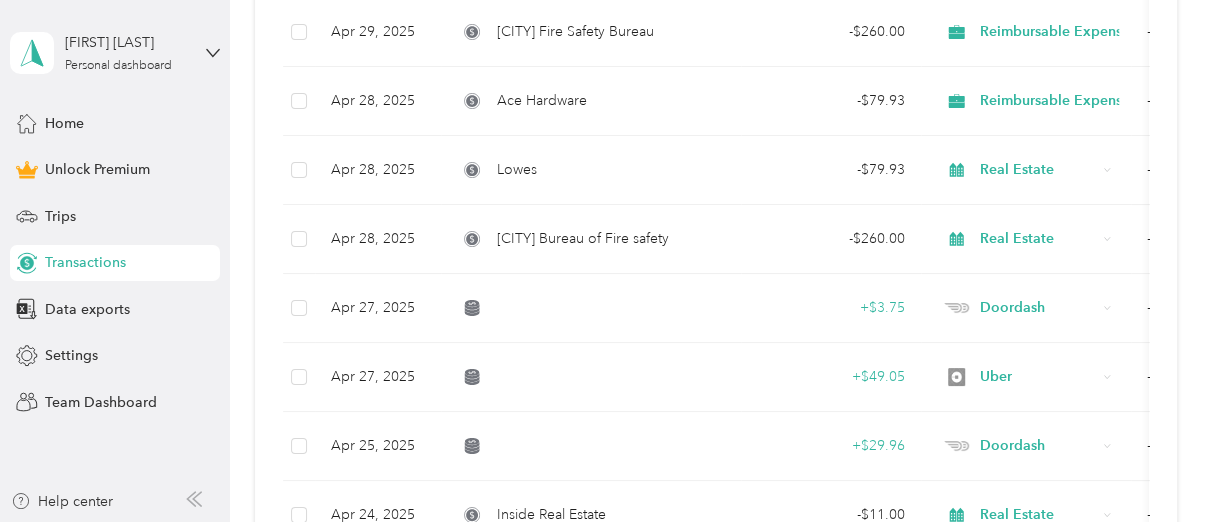 scroll, scrollTop: 0, scrollLeft: 0, axis: both 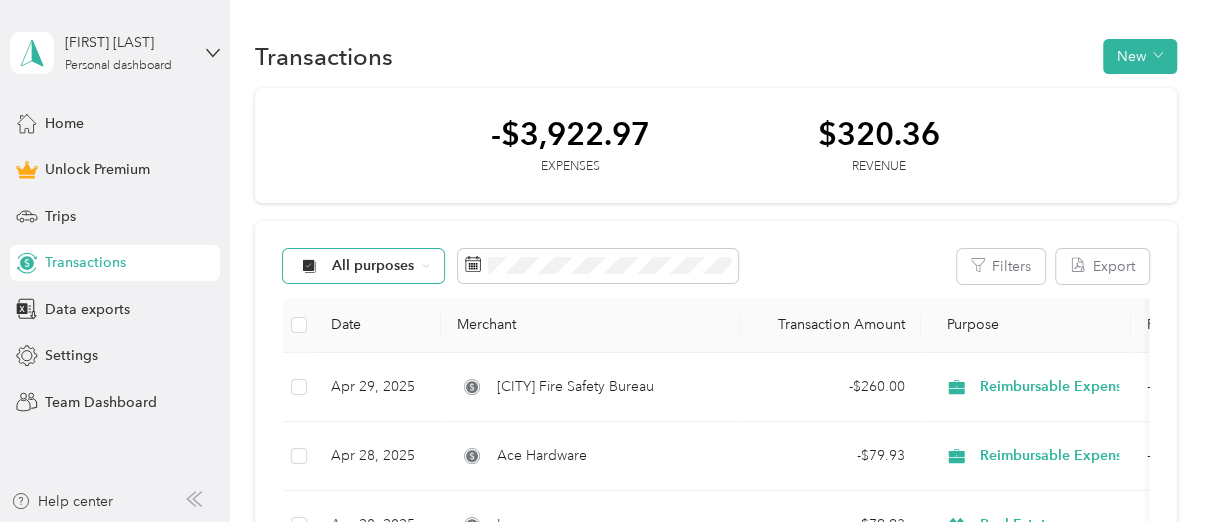 click on "All purposes" at bounding box center [373, 266] 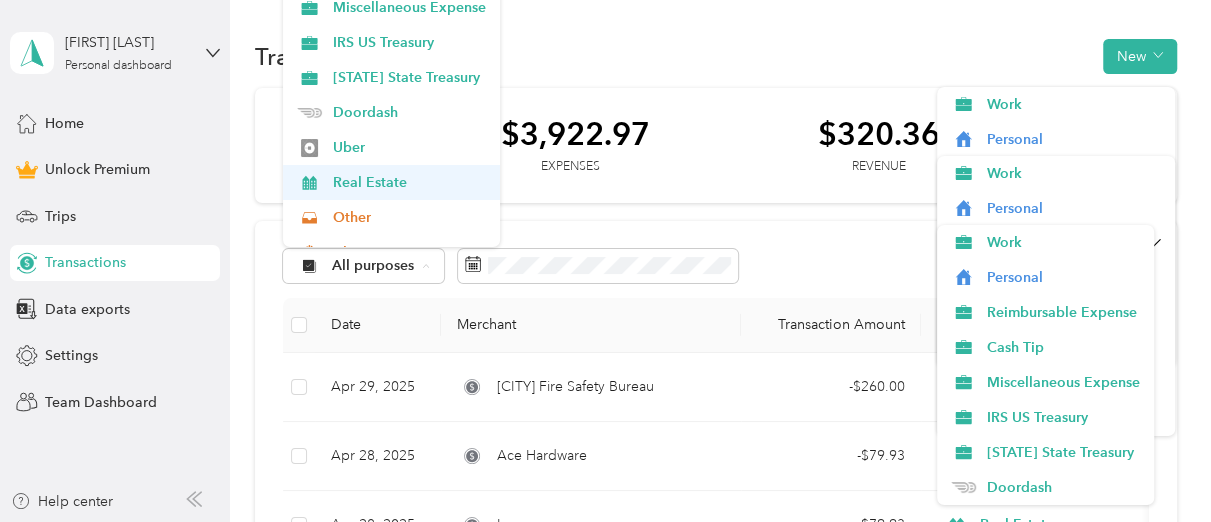 scroll, scrollTop: 193, scrollLeft: 0, axis: vertical 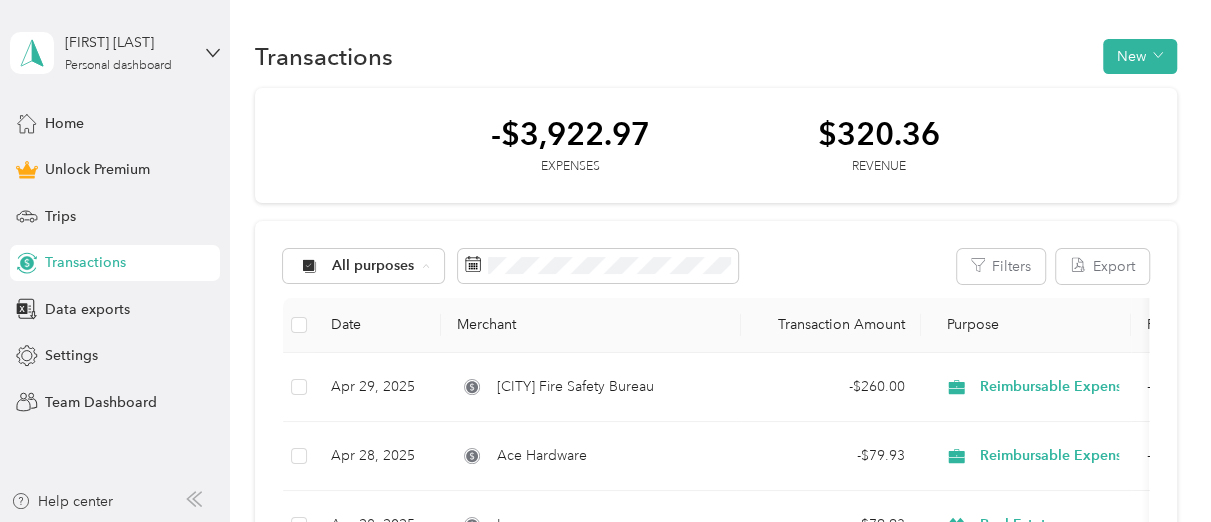 click on "Real Estate" at bounding box center [409, 176] 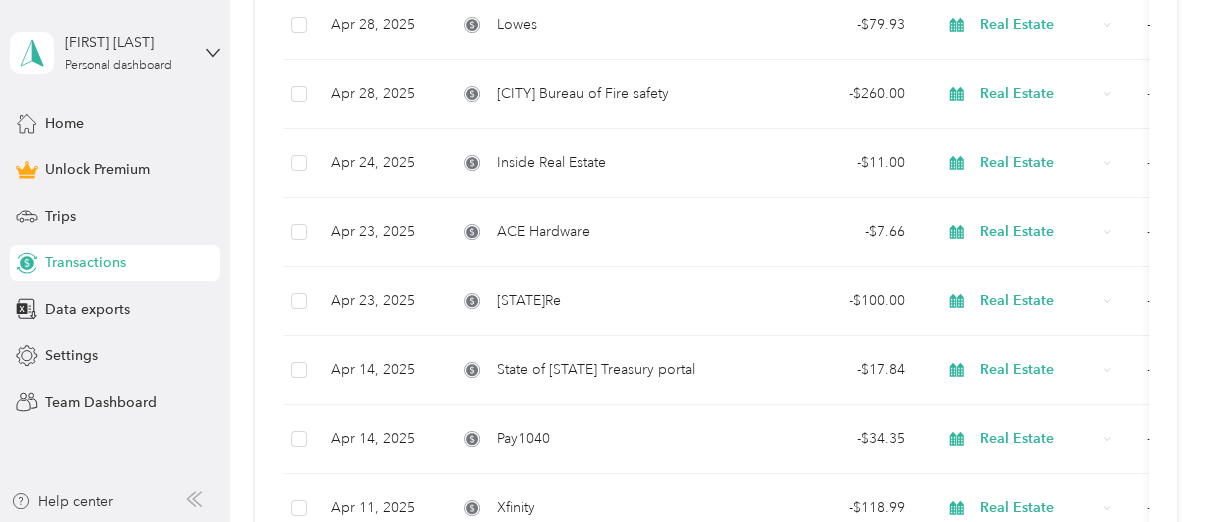 scroll, scrollTop: 0, scrollLeft: 0, axis: both 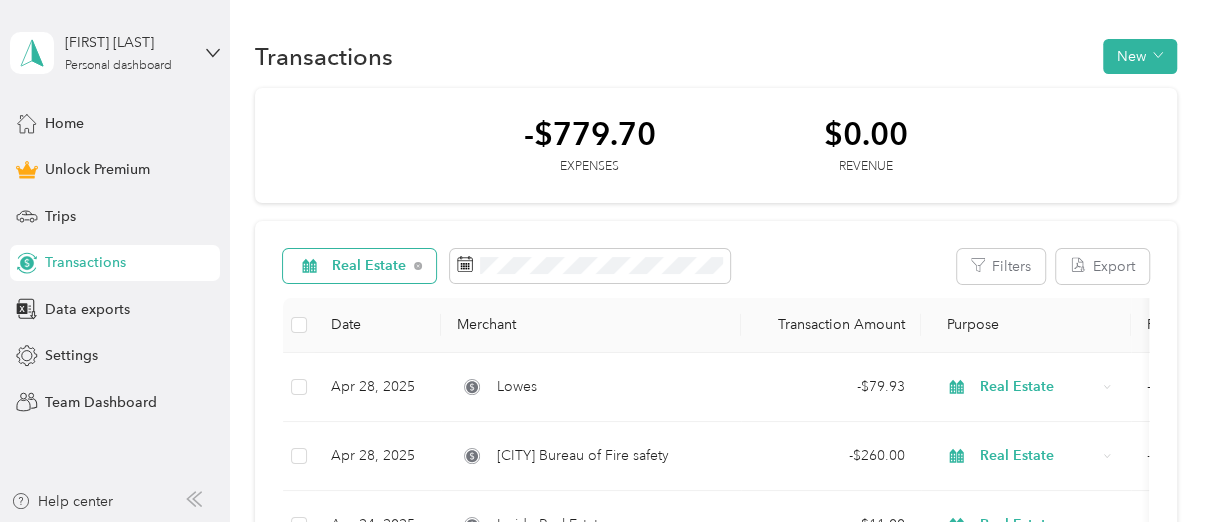 click on "Real Estate" at bounding box center (369, 266) 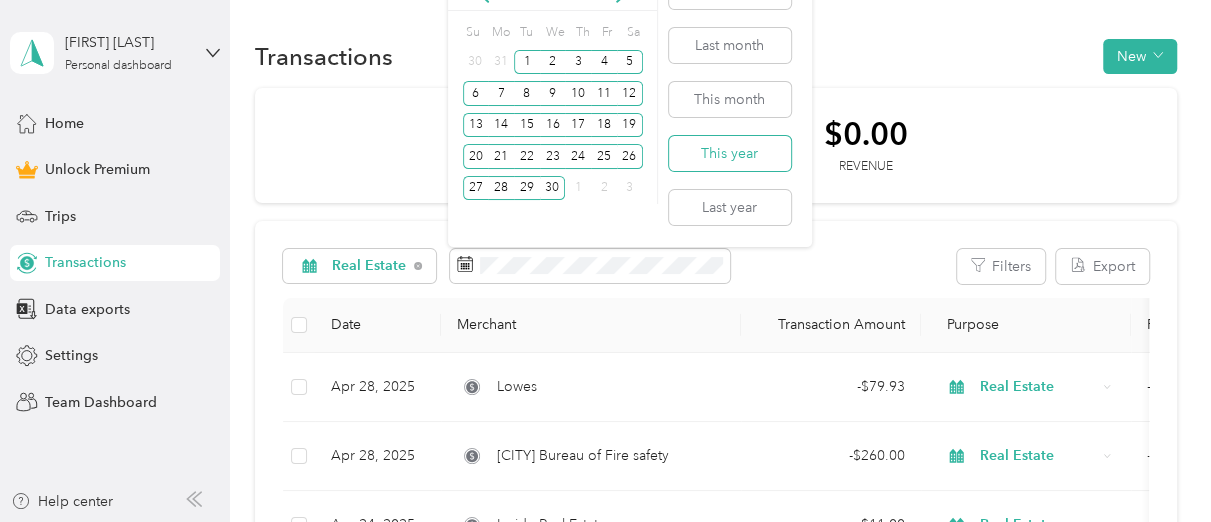 click on "This year" at bounding box center (730, 153) 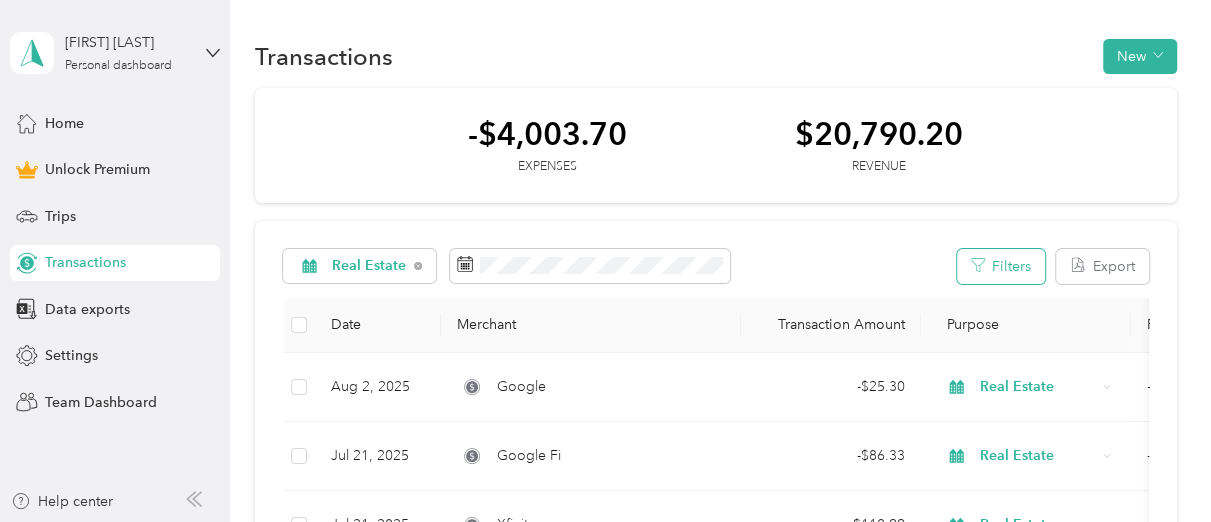 click on "Filters" at bounding box center [1001, 266] 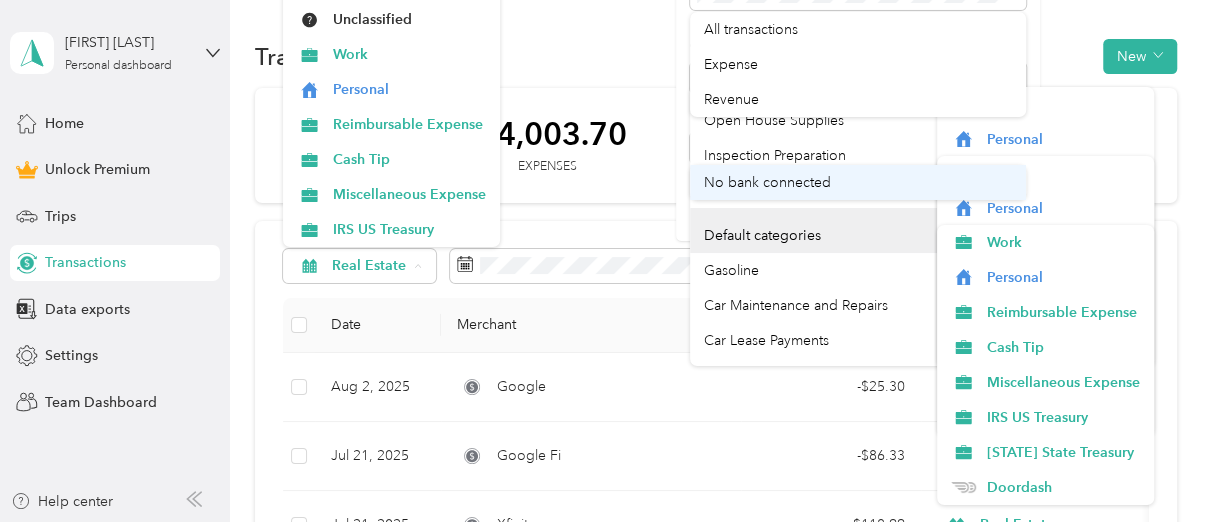 scroll, scrollTop: 0, scrollLeft: 0, axis: both 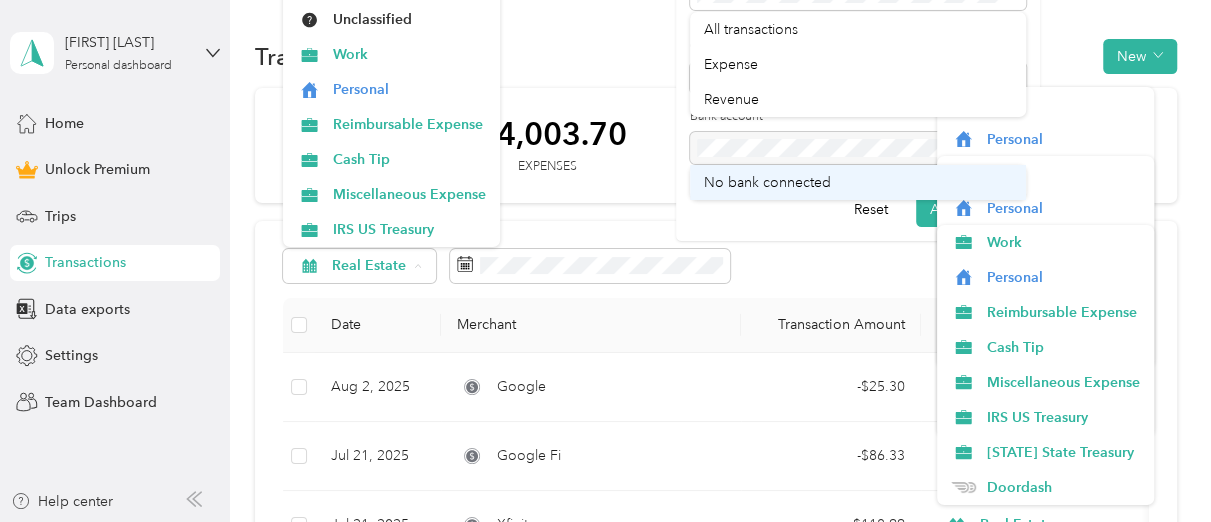 drag, startPoint x: 1019, startPoint y: 130, endPoint x: 1015, endPoint y: 171, distance: 41.19466 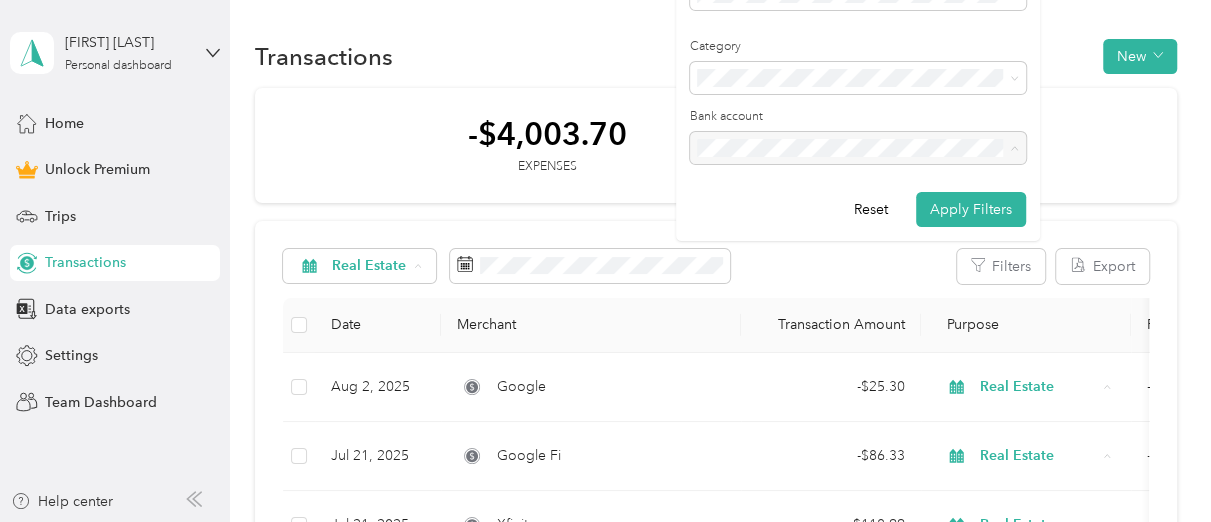 click on "Transactions New" at bounding box center [716, 56] 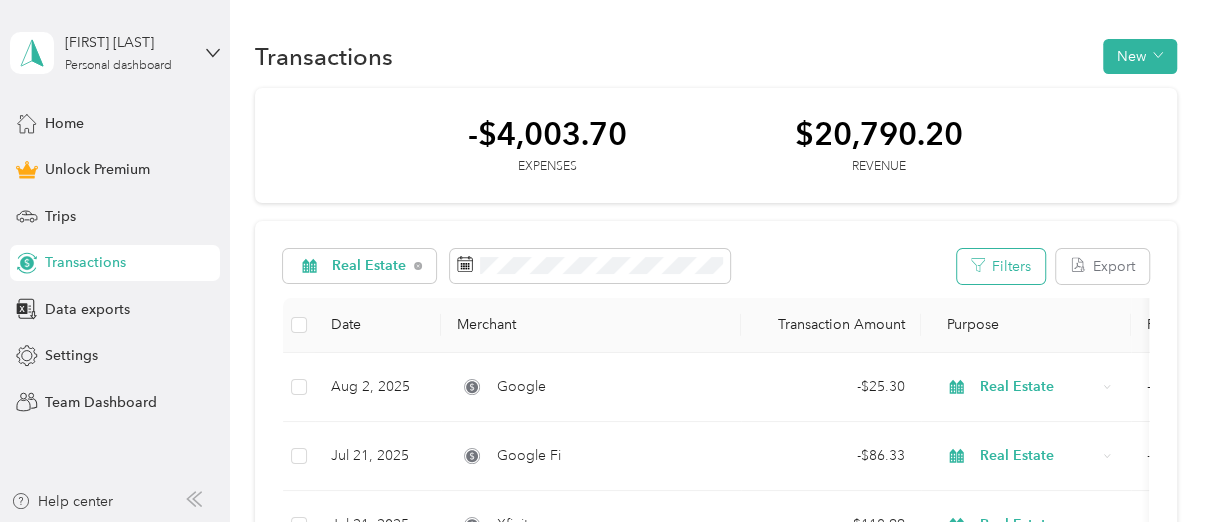 click 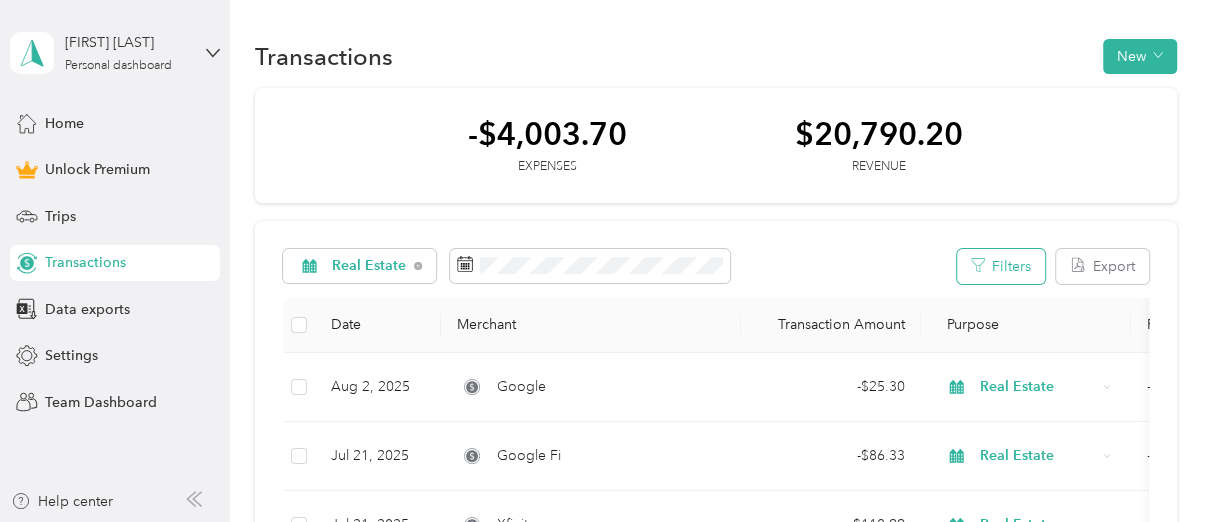 click on "Filters" at bounding box center [1001, 266] 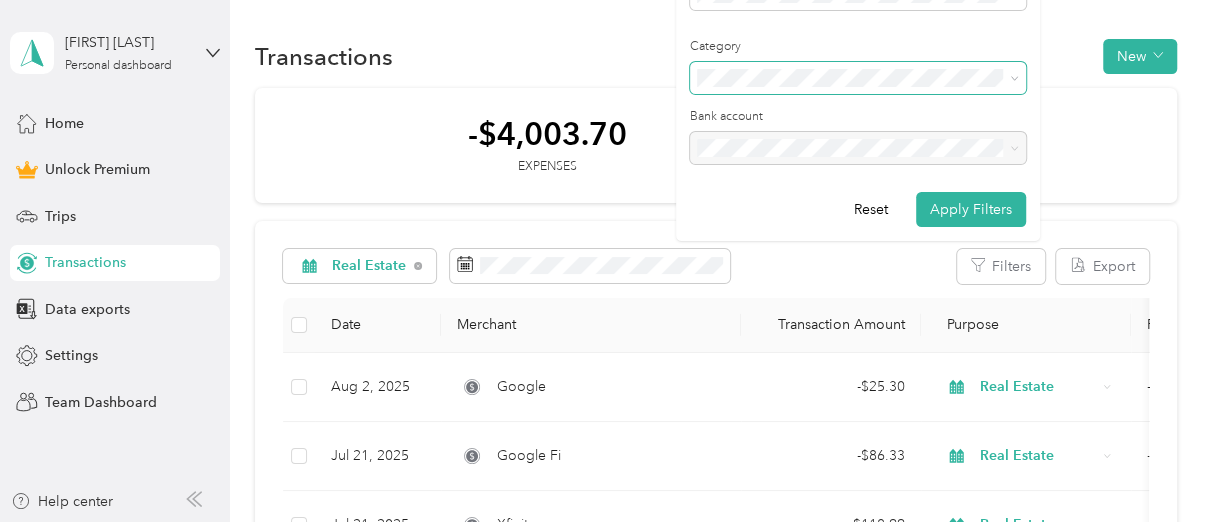 click 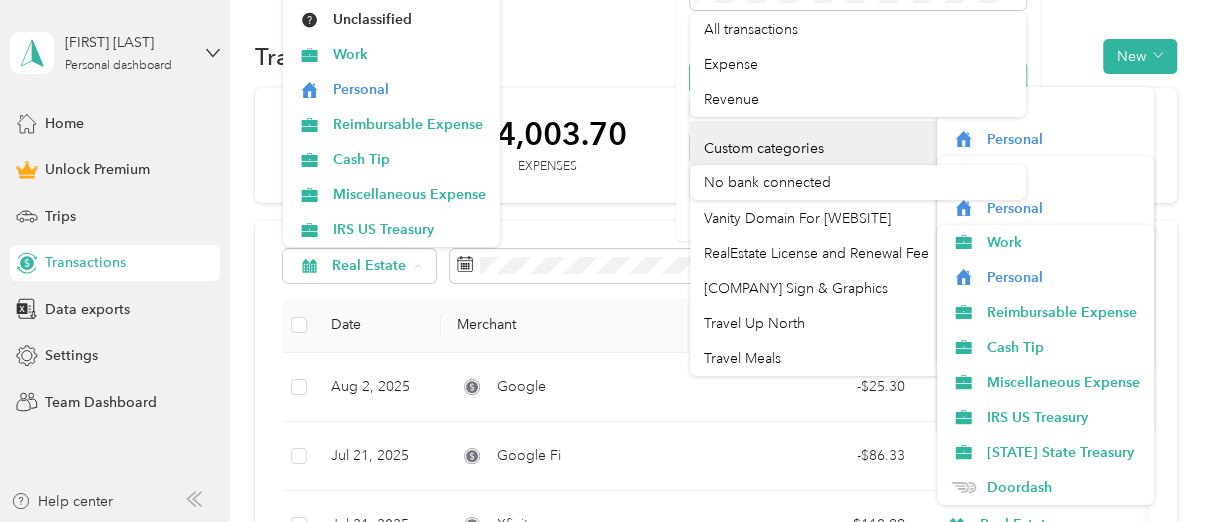 scroll, scrollTop: 0, scrollLeft: 0, axis: both 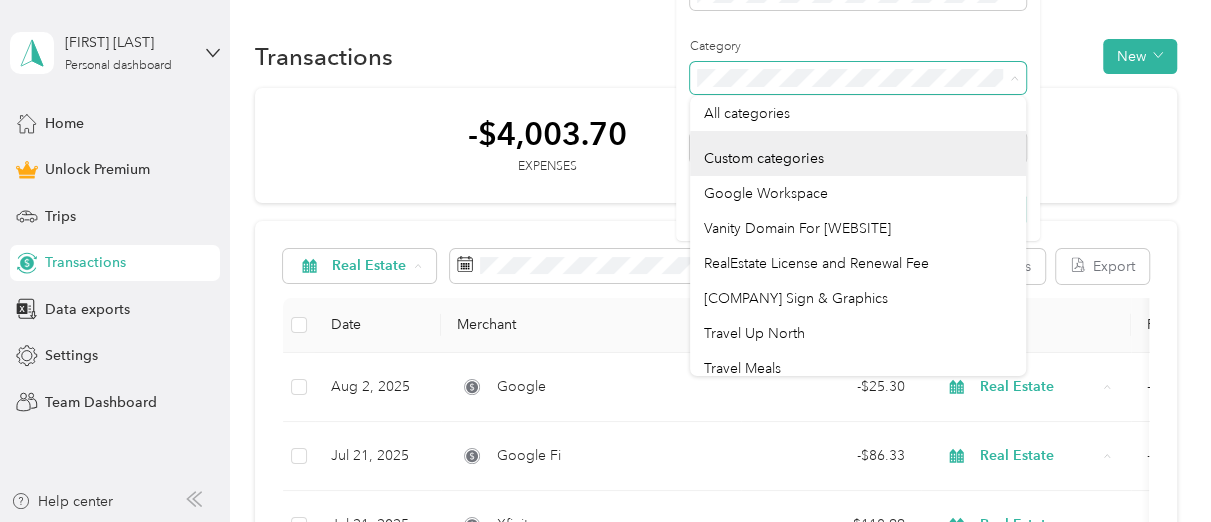 click on "Transactions New" at bounding box center [716, 56] 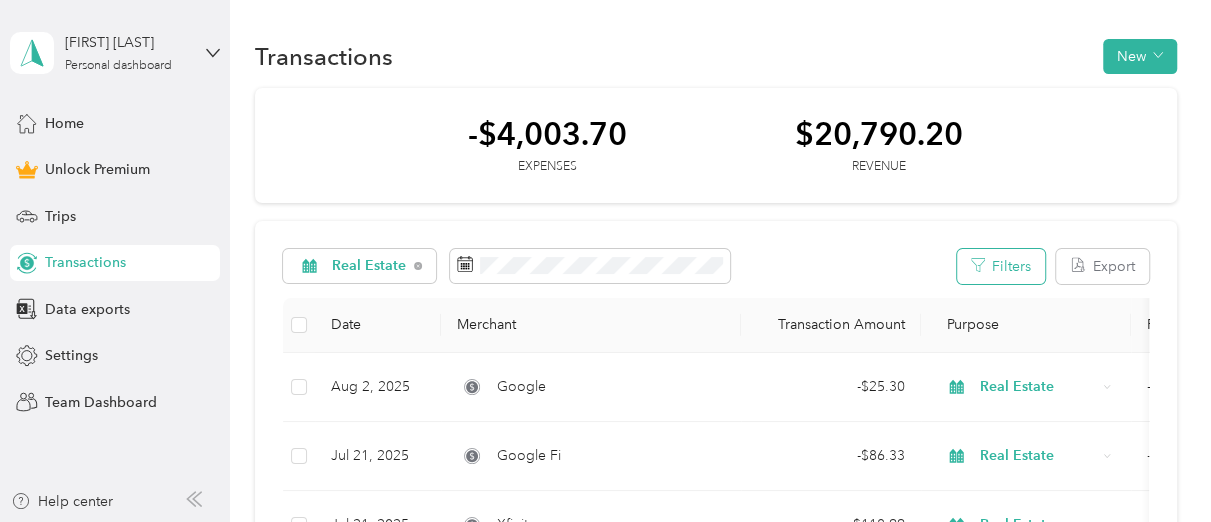 click on "Filters" at bounding box center [1001, 266] 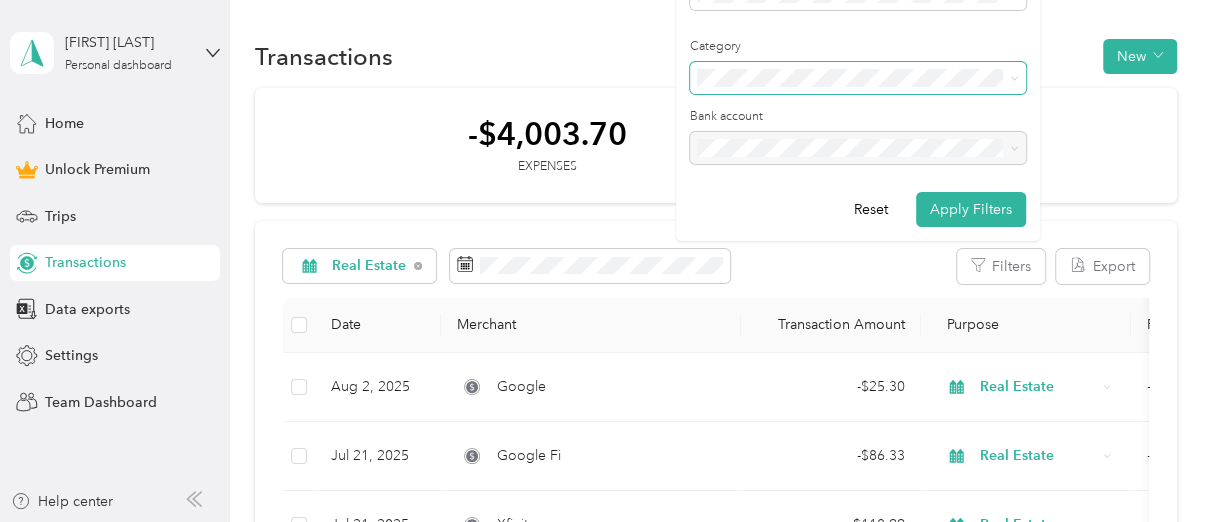click at bounding box center (858, 77) 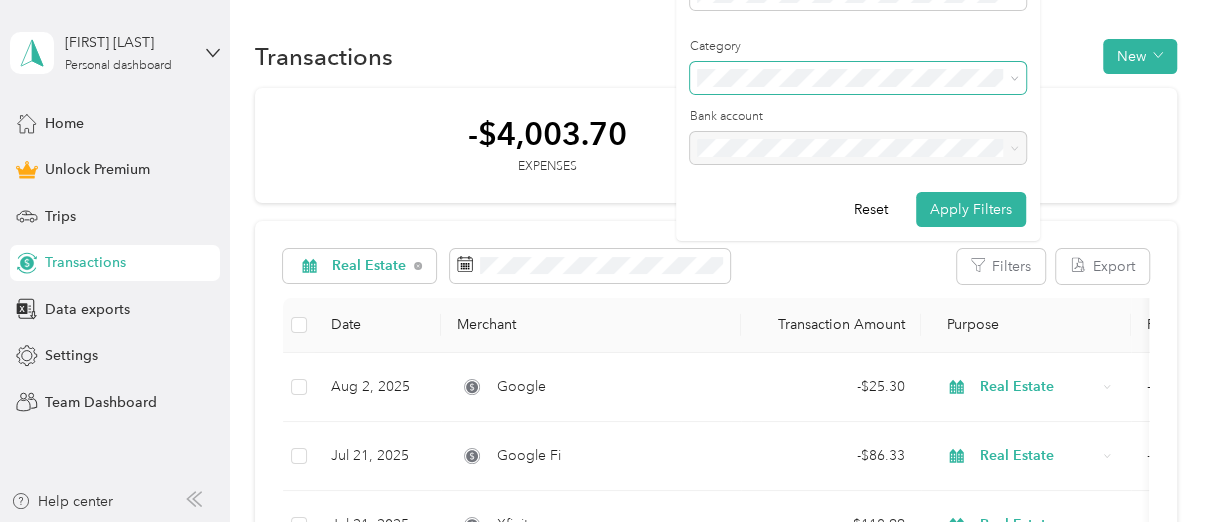 click 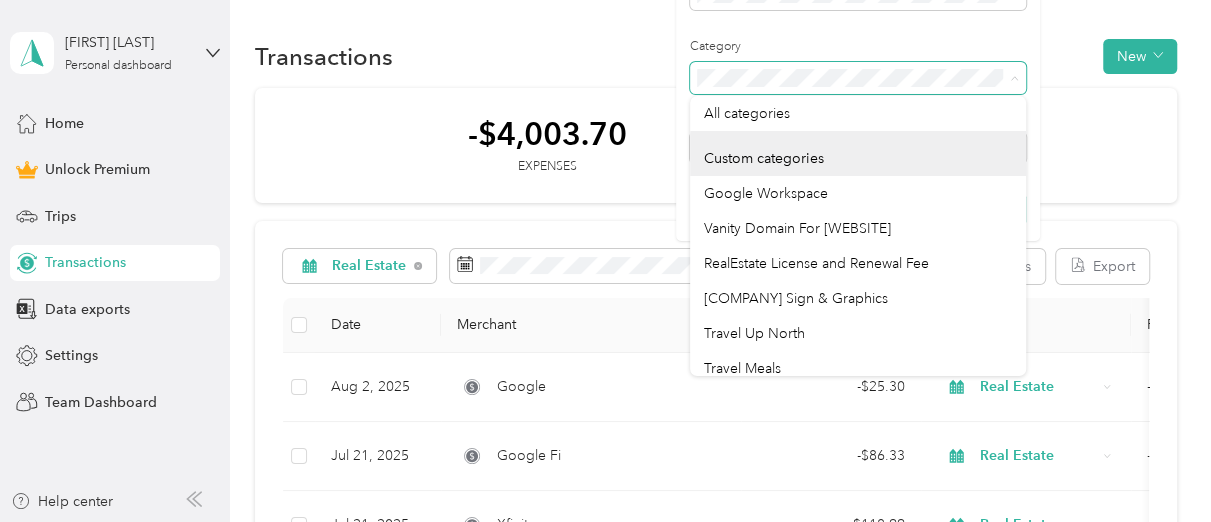 click on "Custom categories" at bounding box center [858, 158] 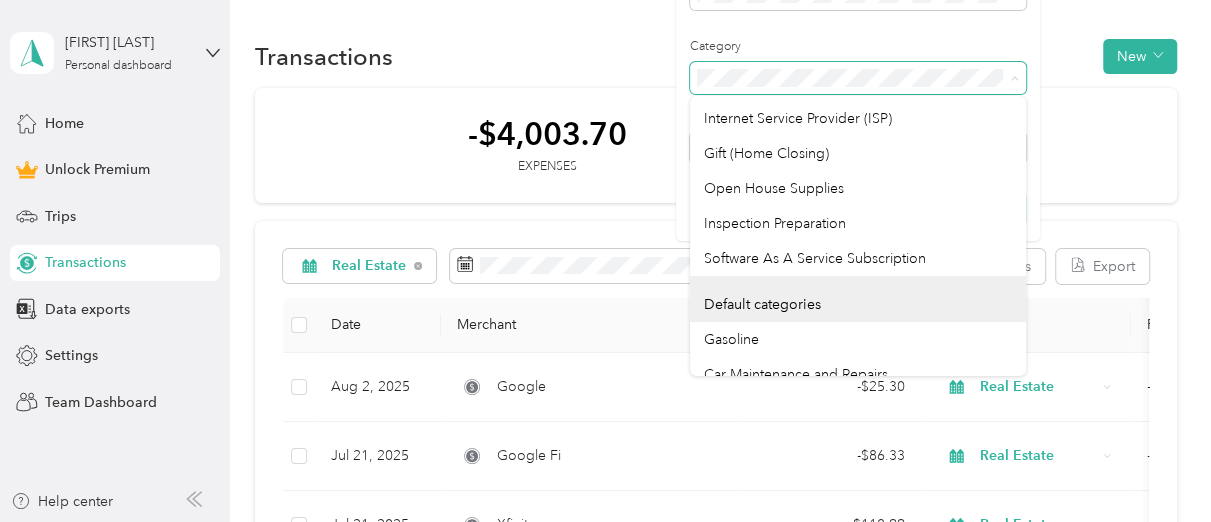 scroll, scrollTop: 392, scrollLeft: 0, axis: vertical 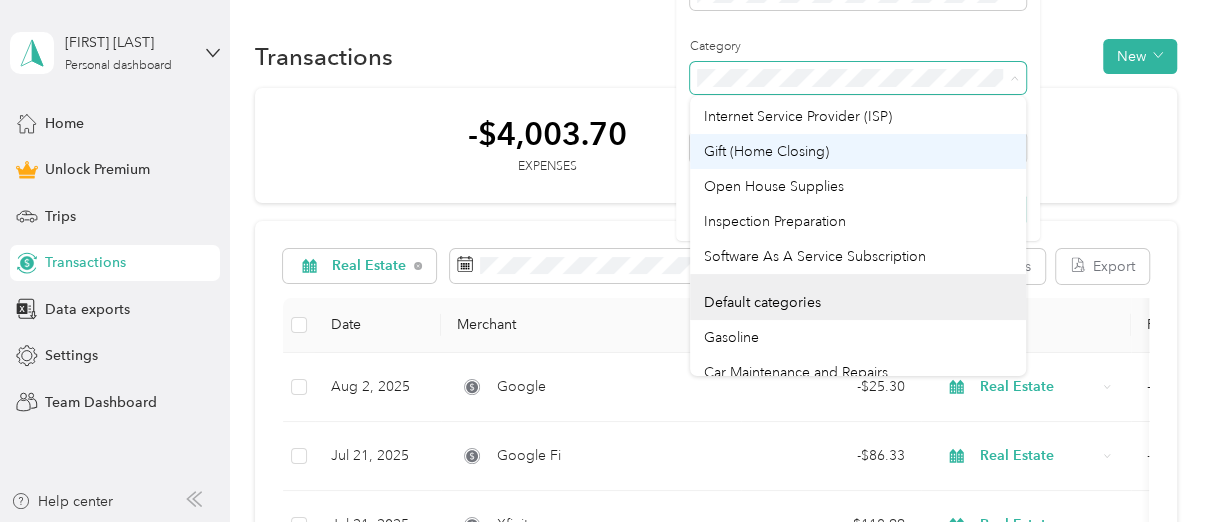 click on "Gift (Home Closing)" at bounding box center [858, 151] 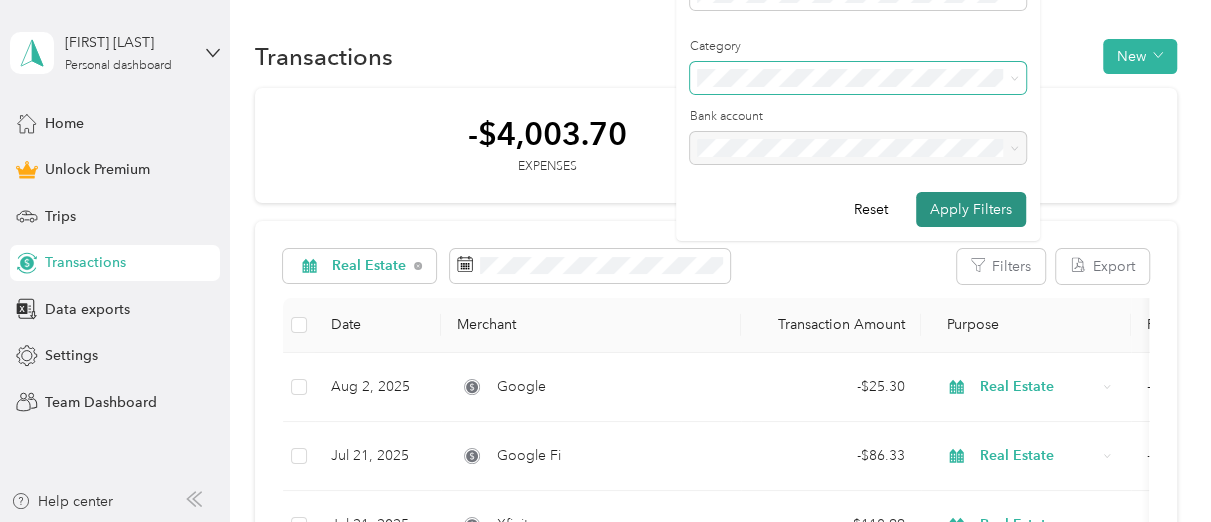 click on "Apply Filters" at bounding box center [971, 209] 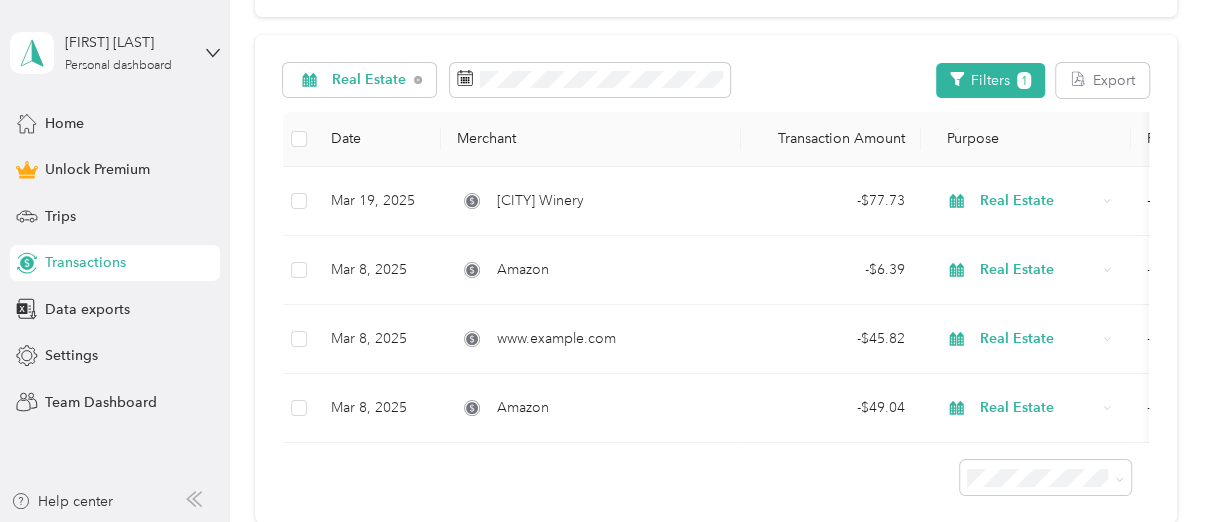 scroll, scrollTop: 191, scrollLeft: 0, axis: vertical 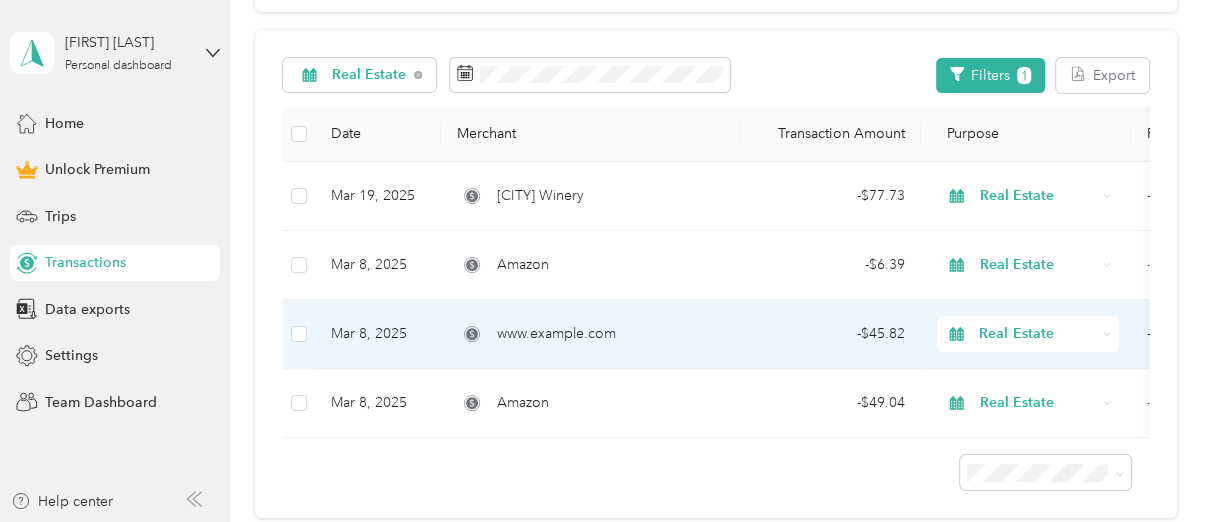 drag, startPoint x: 728, startPoint y: 337, endPoint x: 676, endPoint y: 337, distance: 52 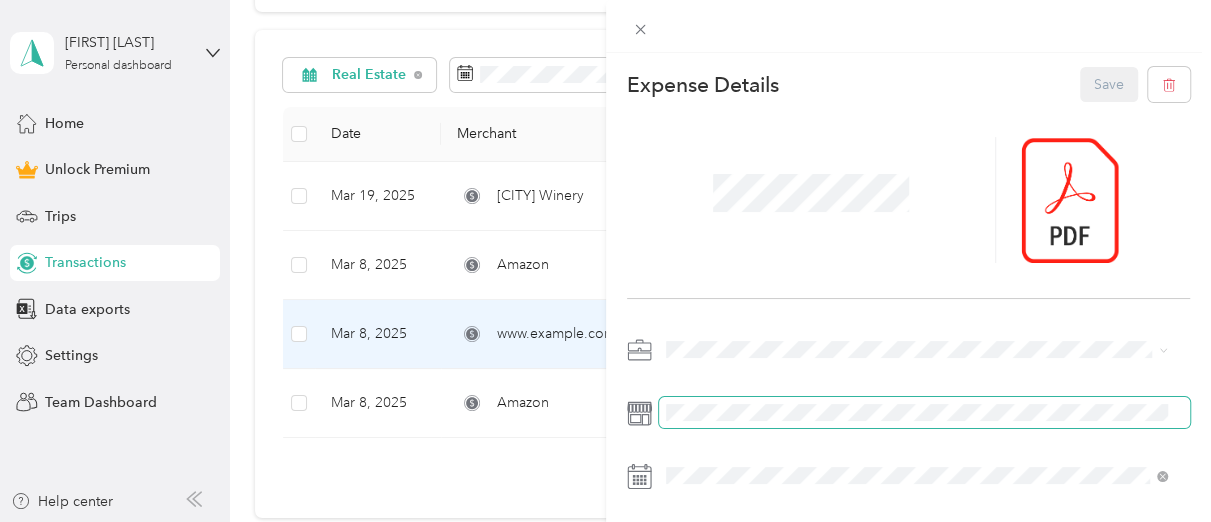 drag, startPoint x: 866, startPoint y: 423, endPoint x: 895, endPoint y: 396, distance: 39.623226 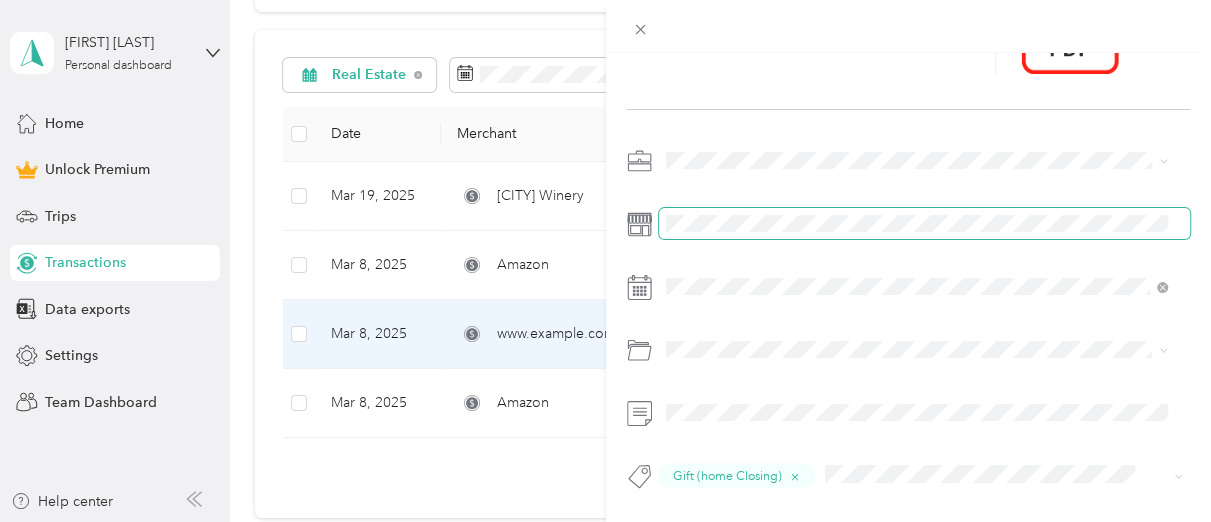 scroll, scrollTop: 203, scrollLeft: 0, axis: vertical 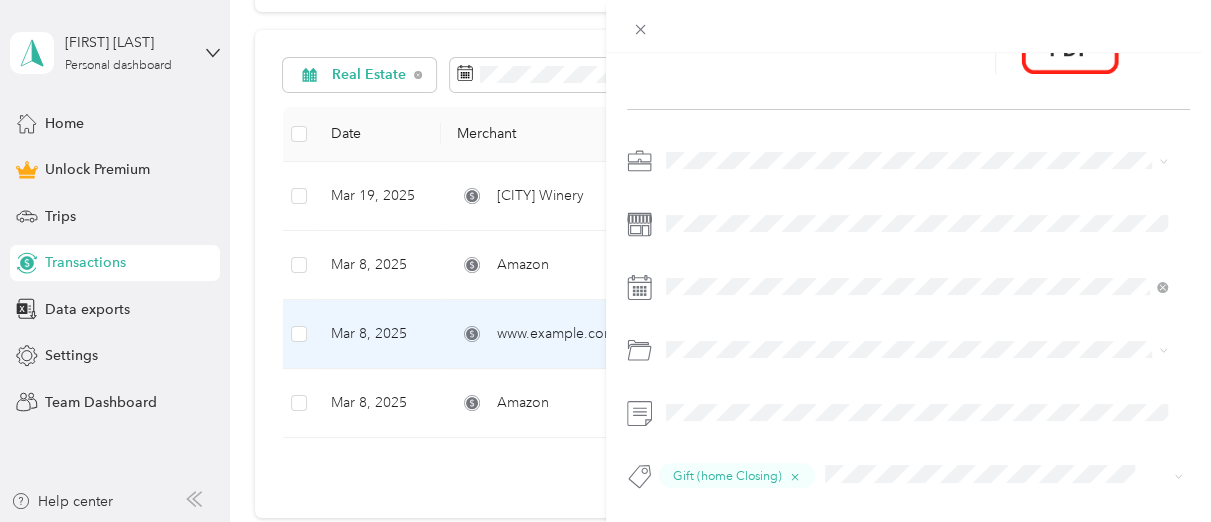 click on "This  expense  cannot be edited because it is either under review, approved, or paid. Contact your Team Manager to edit it.  Expense Details Save Gift (home Closing)" at bounding box center [605, 261] 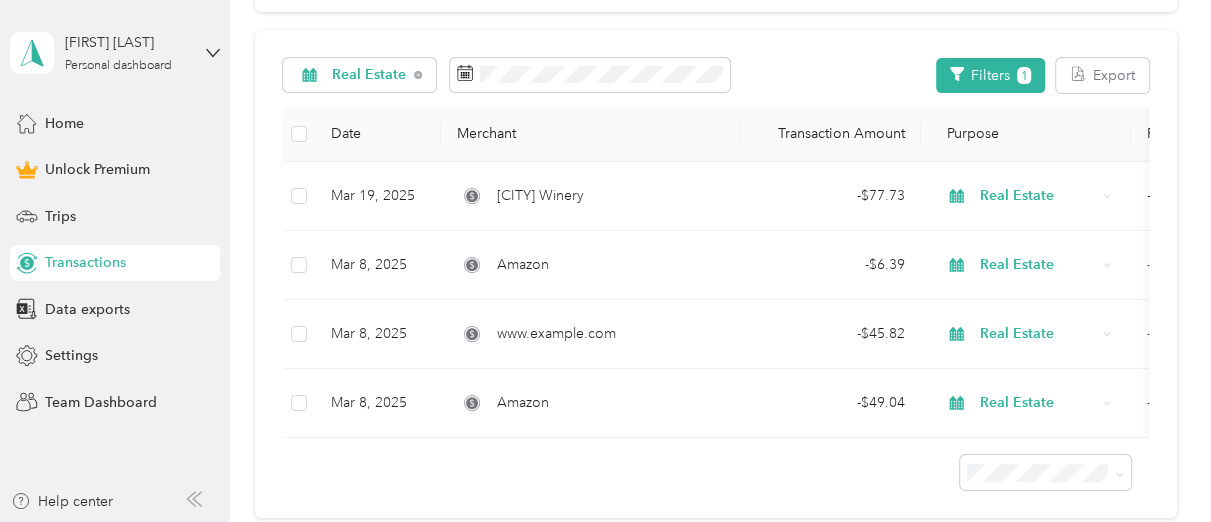 scroll, scrollTop: 0, scrollLeft: 0, axis: both 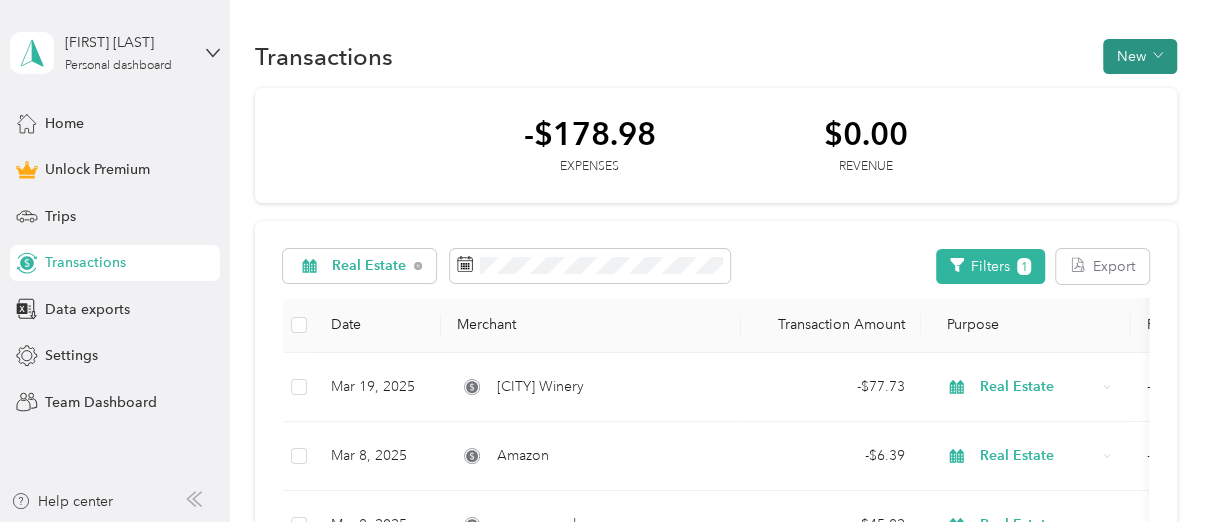 click on "New" at bounding box center [1140, 56] 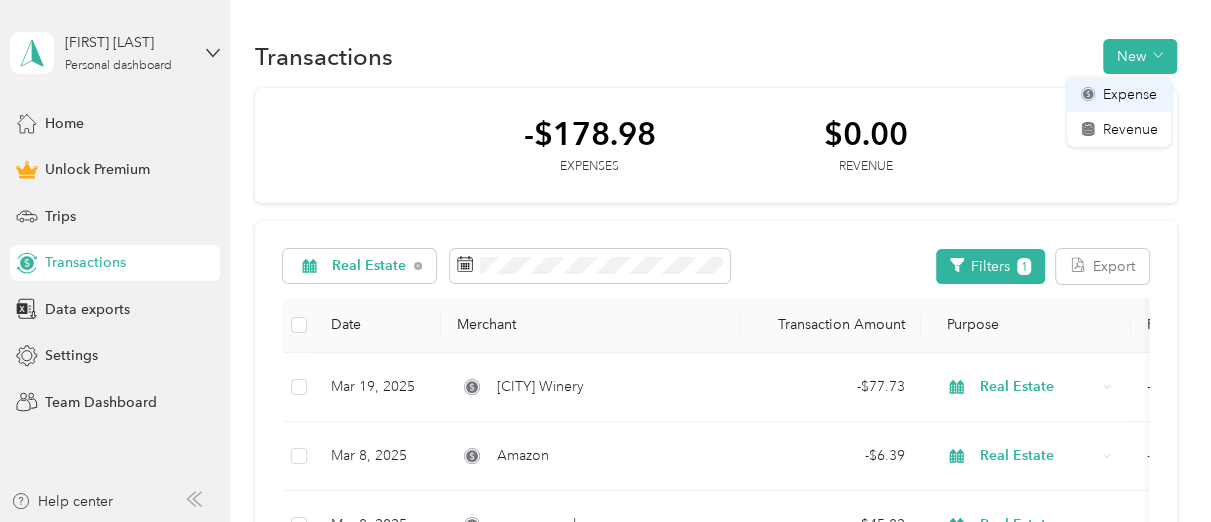click on "Expense" at bounding box center (1129, 94) 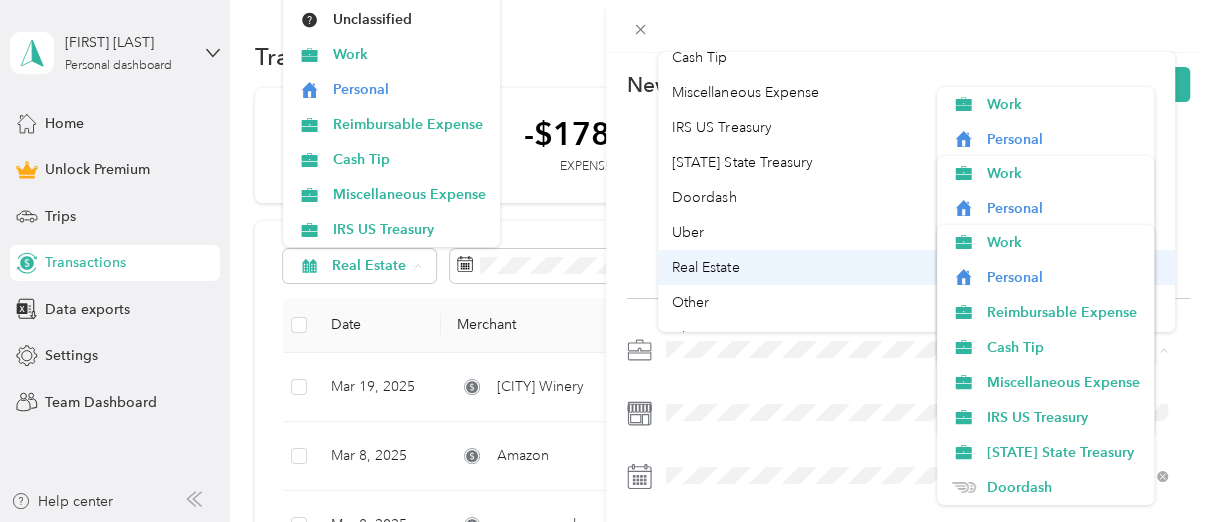 scroll, scrollTop: 121, scrollLeft: 0, axis: vertical 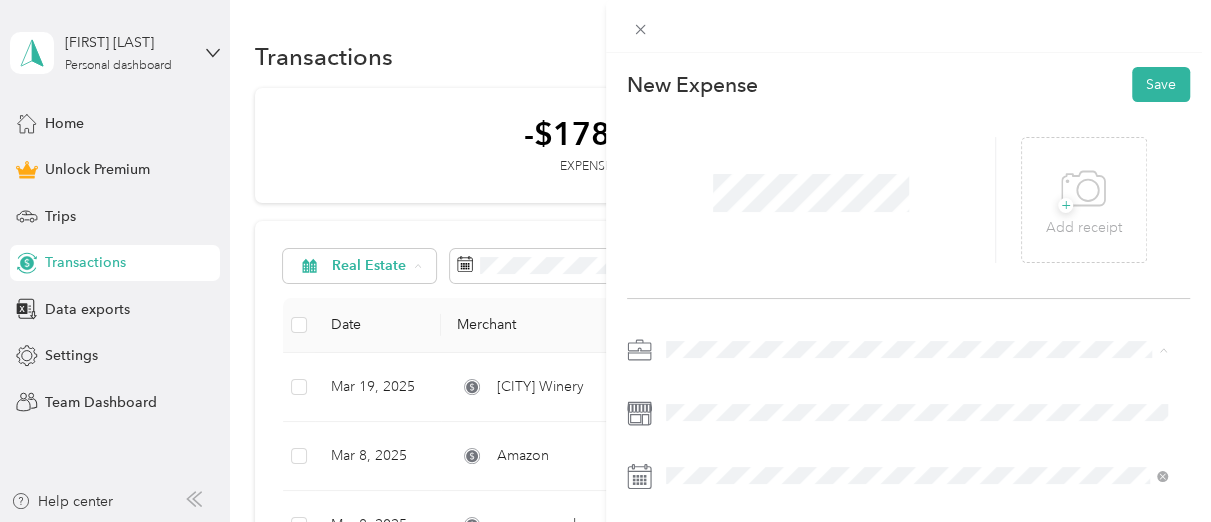 click on "Real Estate" at bounding box center (916, 263) 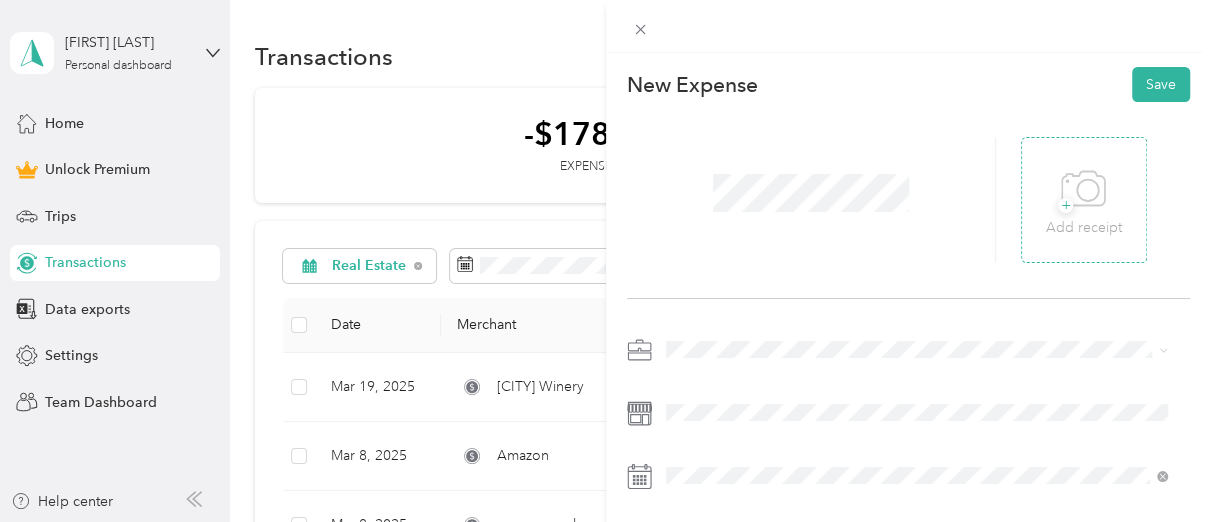 click on "Add receipt" at bounding box center [1084, 228] 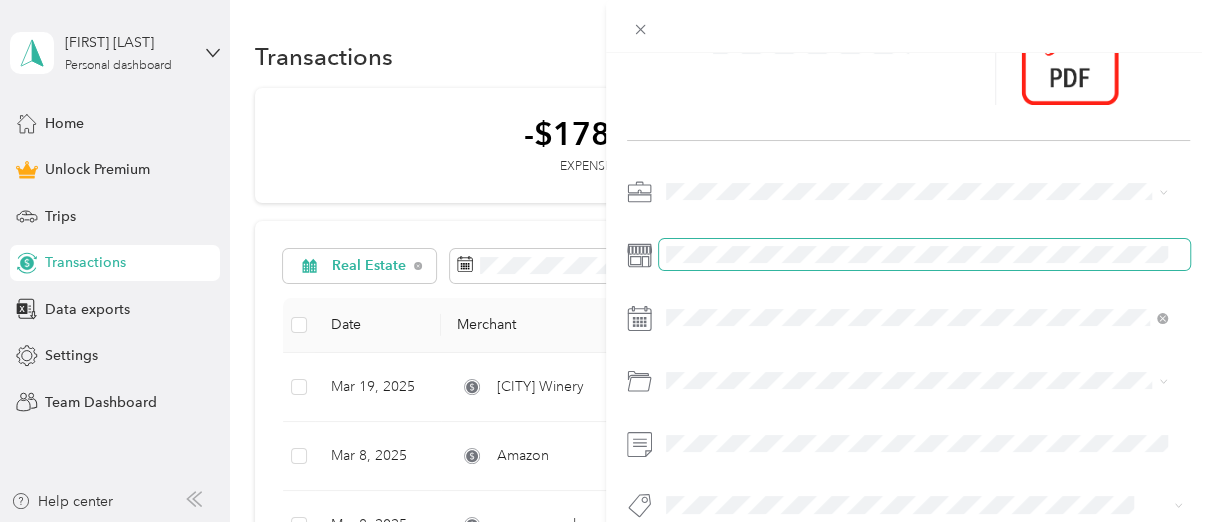 scroll, scrollTop: 200, scrollLeft: 0, axis: vertical 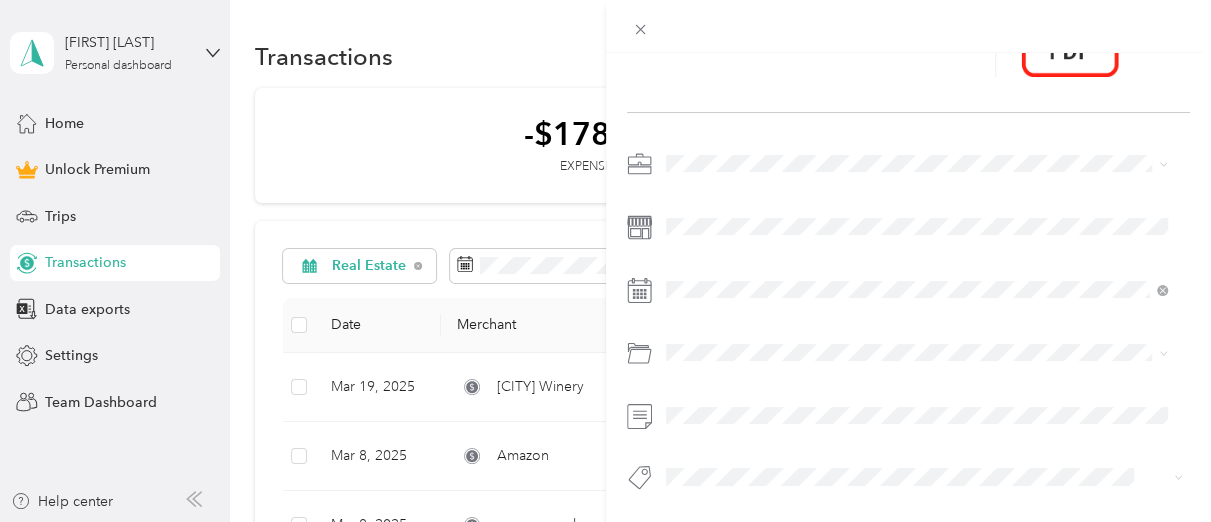 click on "Gift (Home Closing)" at bounding box center [734, 207] 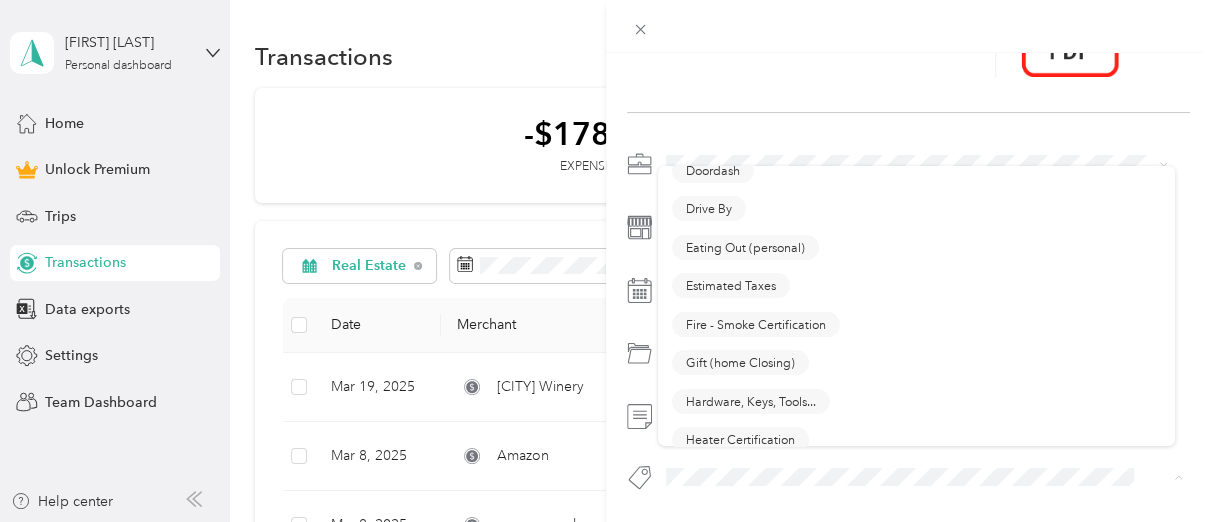 scroll, scrollTop: 200, scrollLeft: 0, axis: vertical 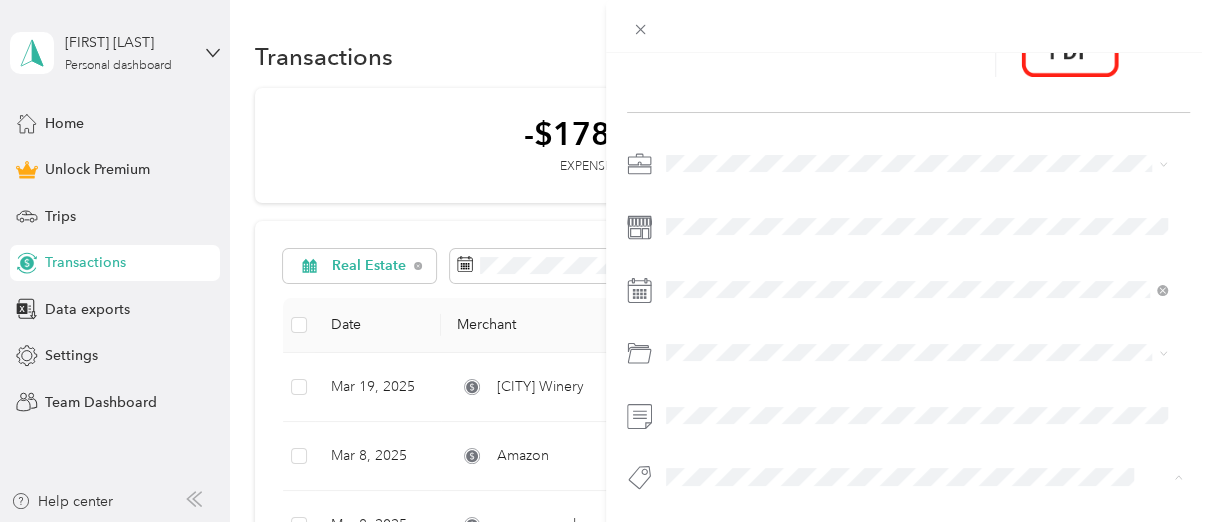 click on "Gift (home Closing)" at bounding box center [740, 332] 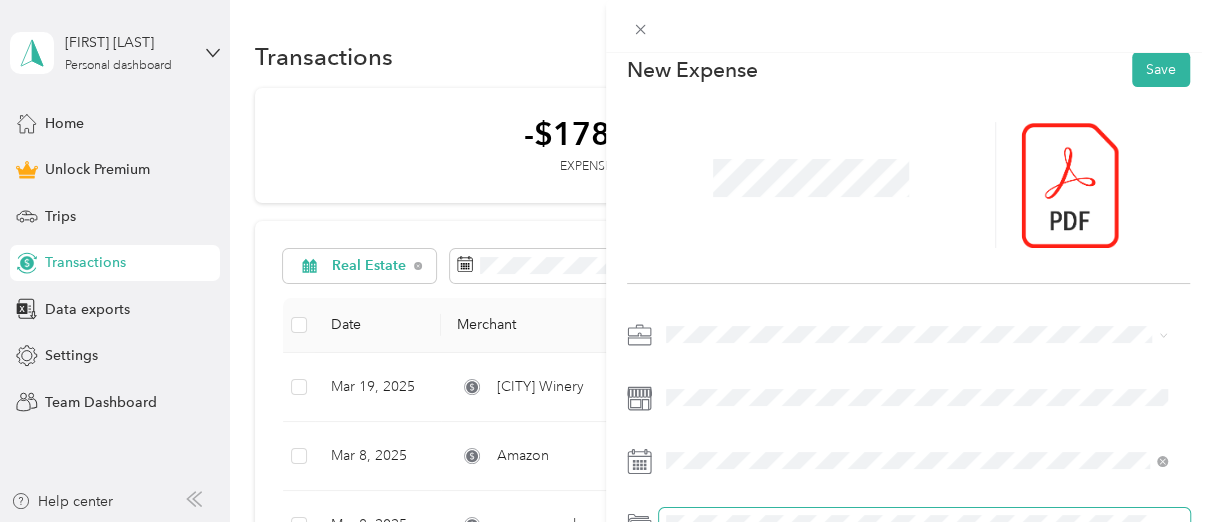 scroll, scrollTop: 0, scrollLeft: 0, axis: both 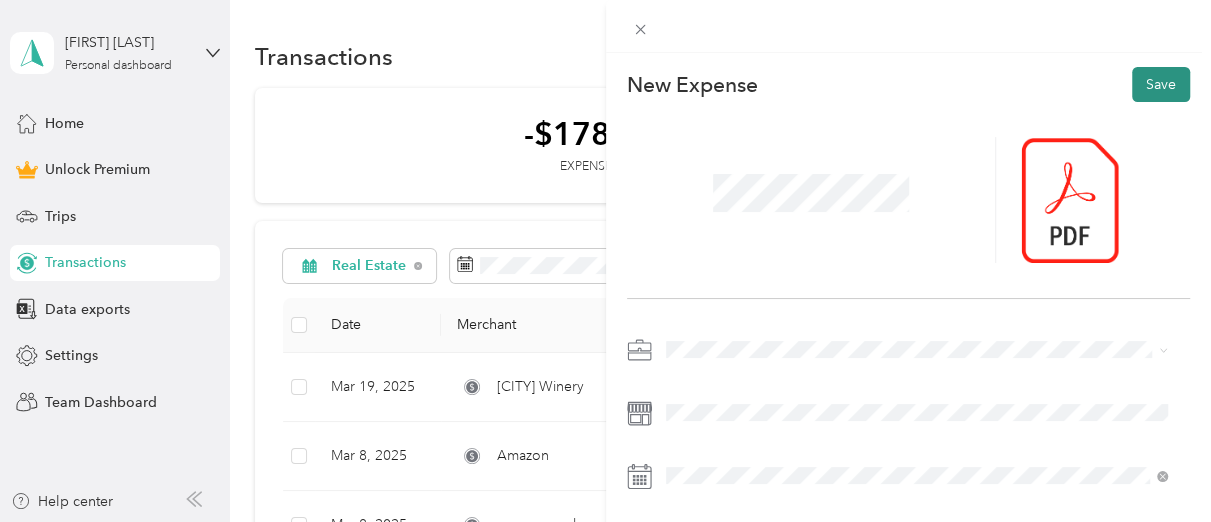click on "Save" at bounding box center [1161, 84] 